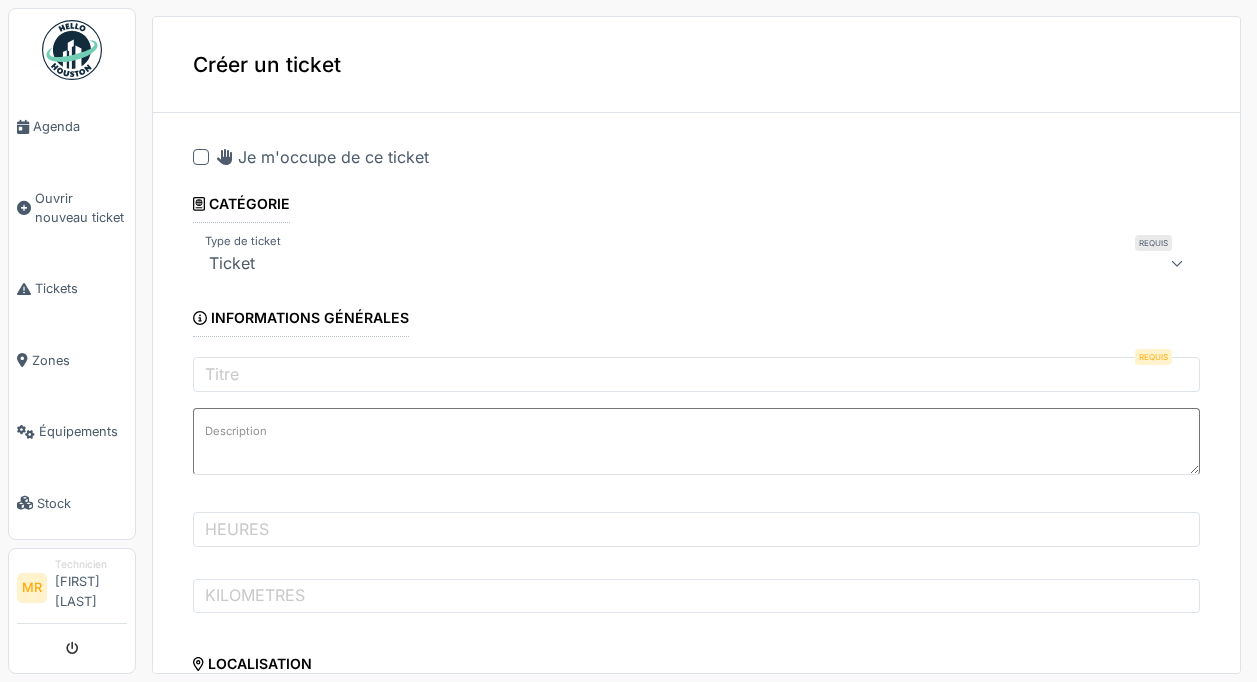scroll, scrollTop: 0, scrollLeft: 0, axis: both 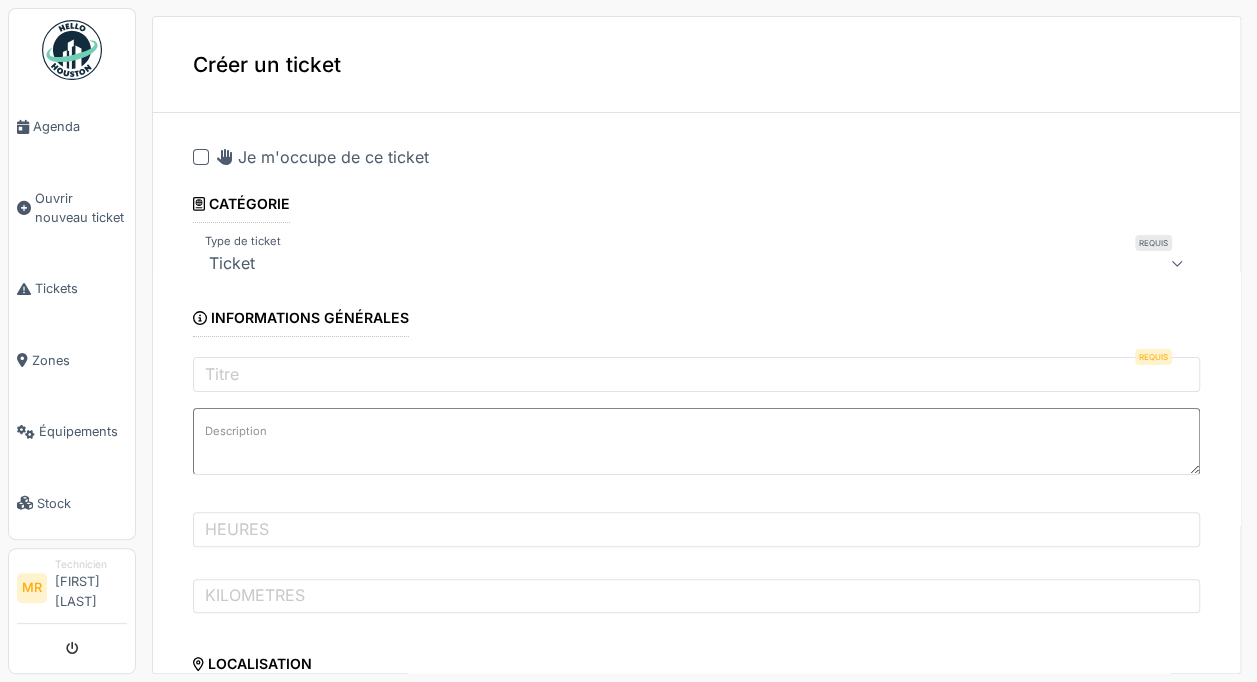 click on "Je m'occupe de ce ticket" at bounding box center (323, 157) 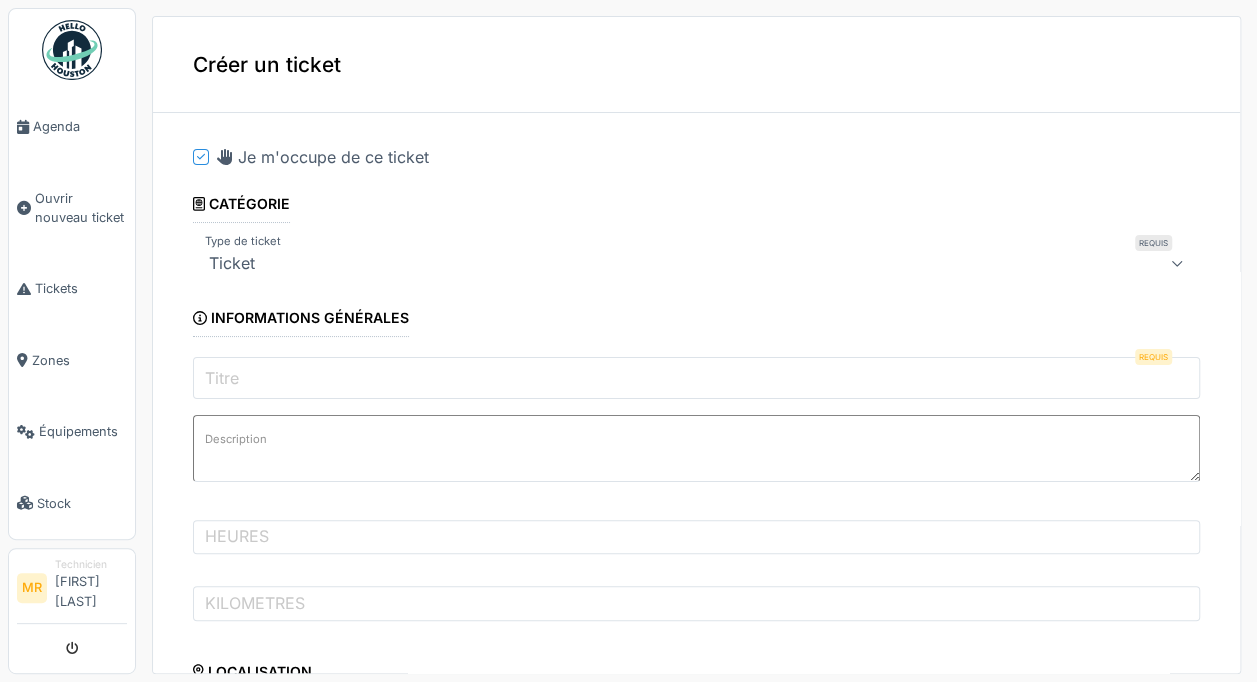 click on "Titre" at bounding box center [696, 378] 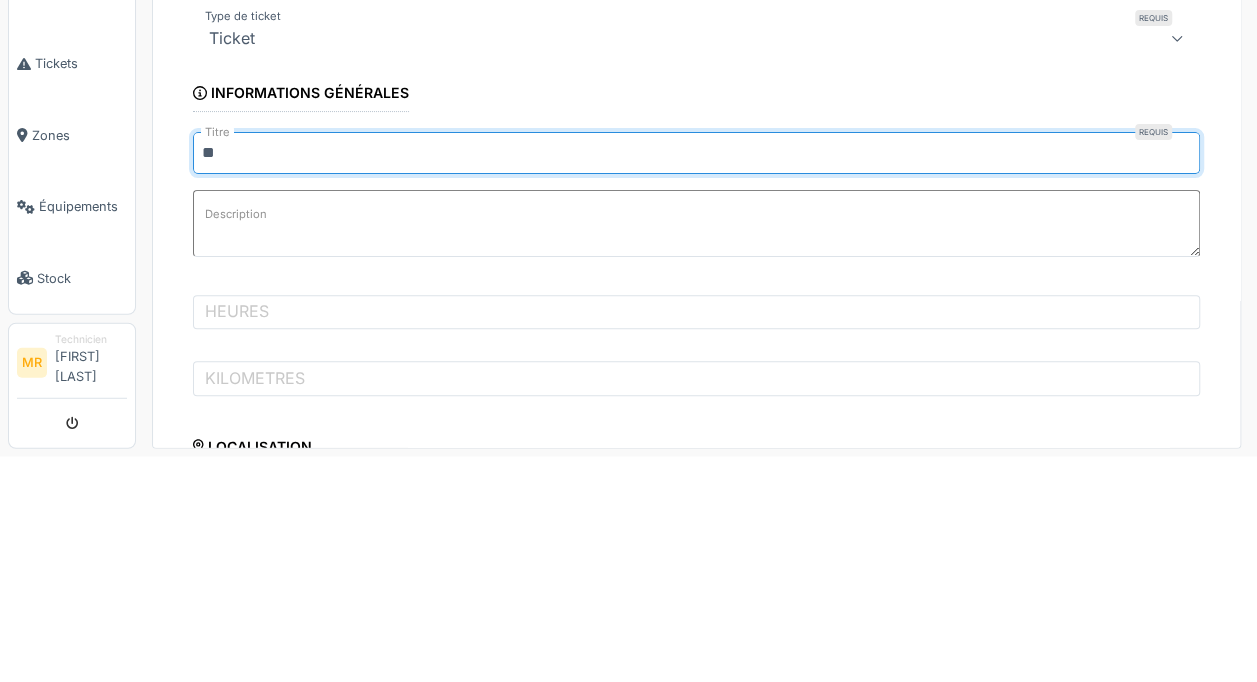 type on "*" 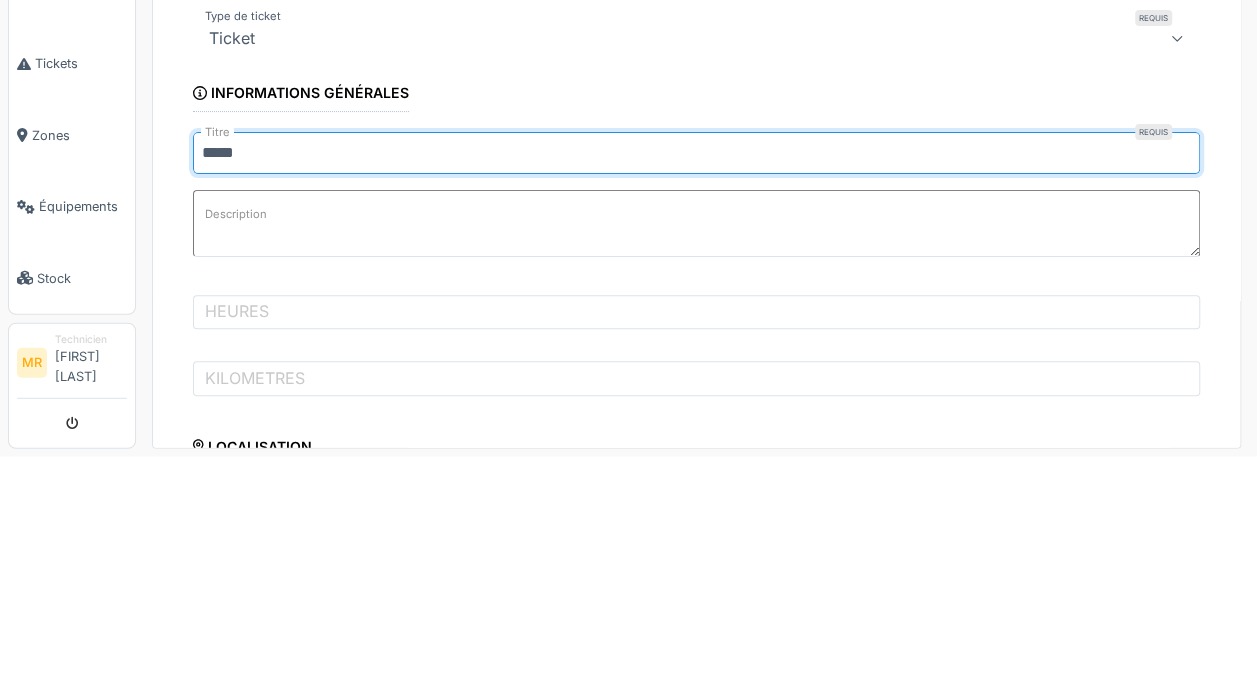 type on "**********" 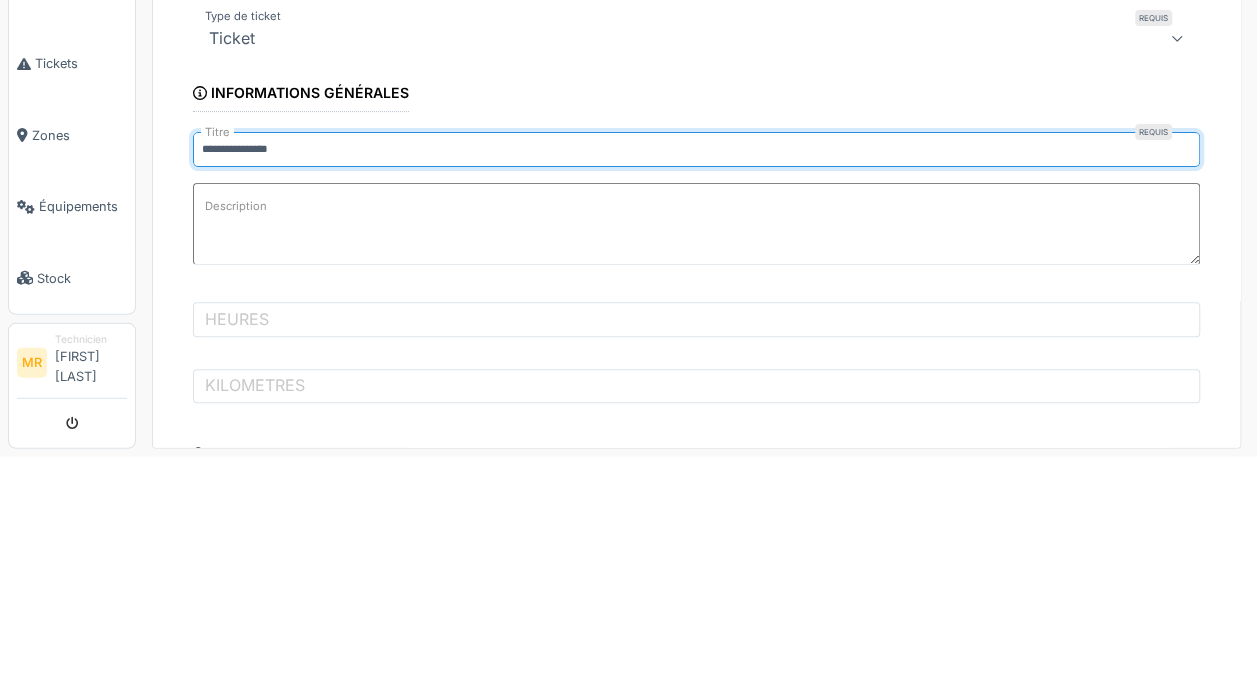 click on "Description" at bounding box center [696, 449] 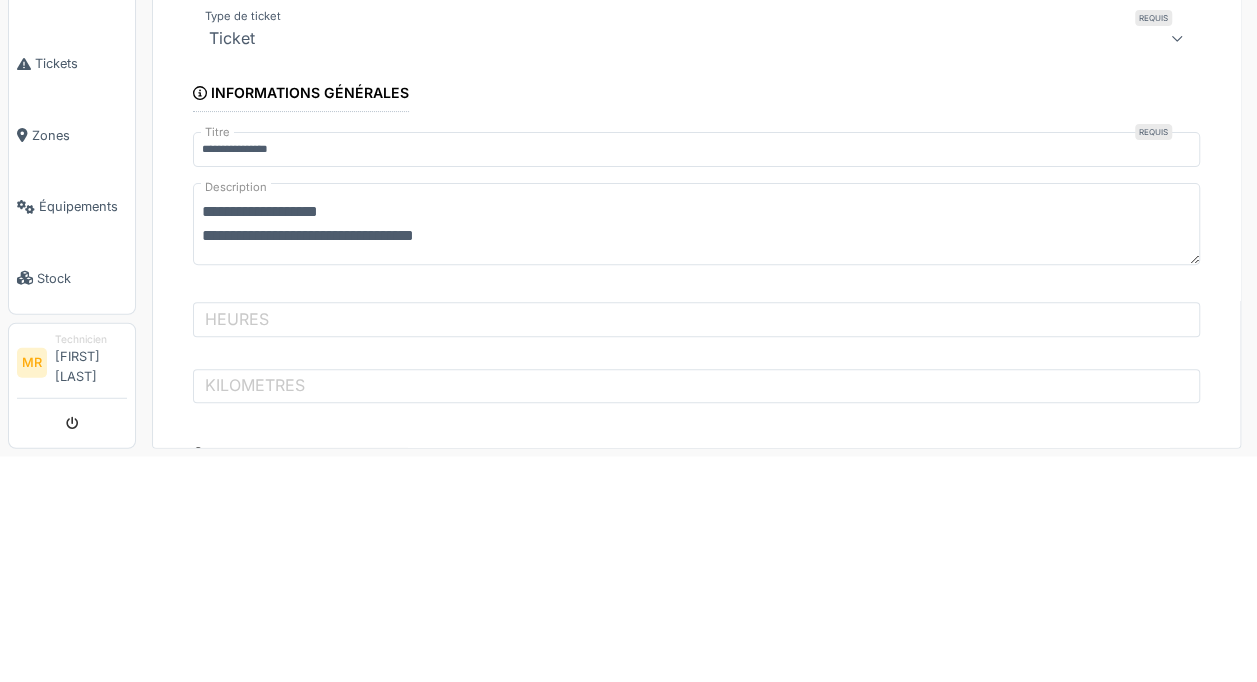 click on "**********" at bounding box center (696, 449) 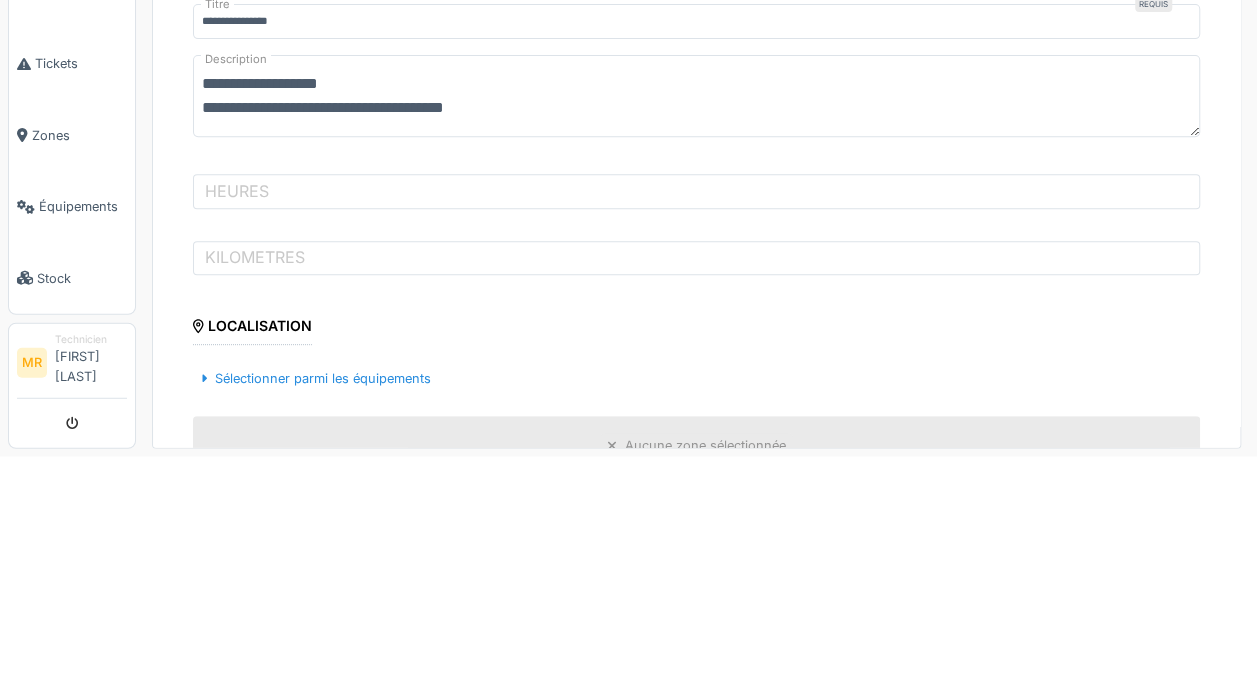 scroll, scrollTop: 137, scrollLeft: 0, axis: vertical 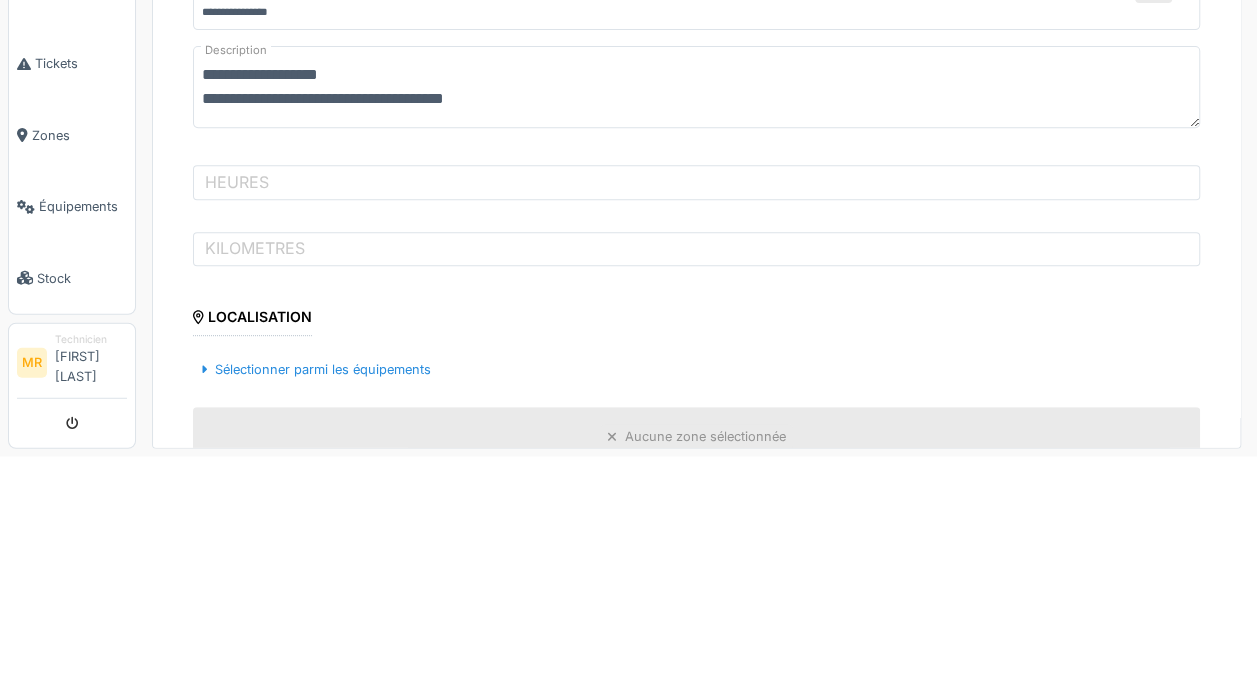 type on "**********" 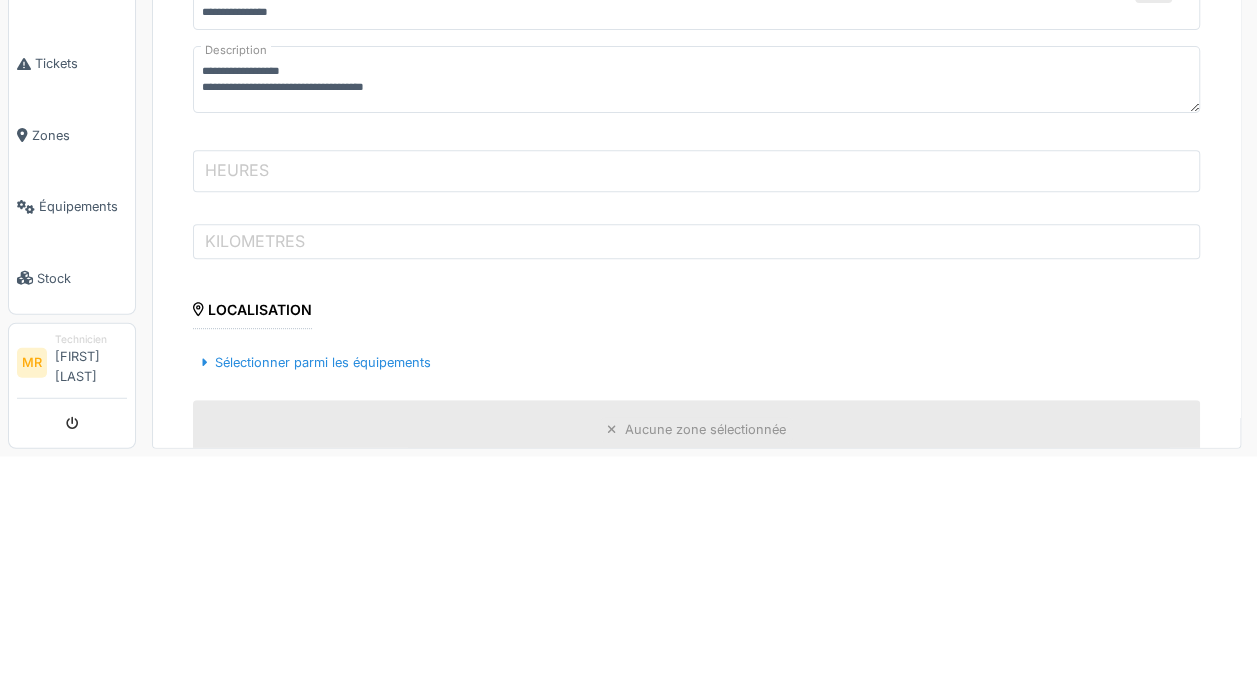 click on "HEURES" at bounding box center [696, 396] 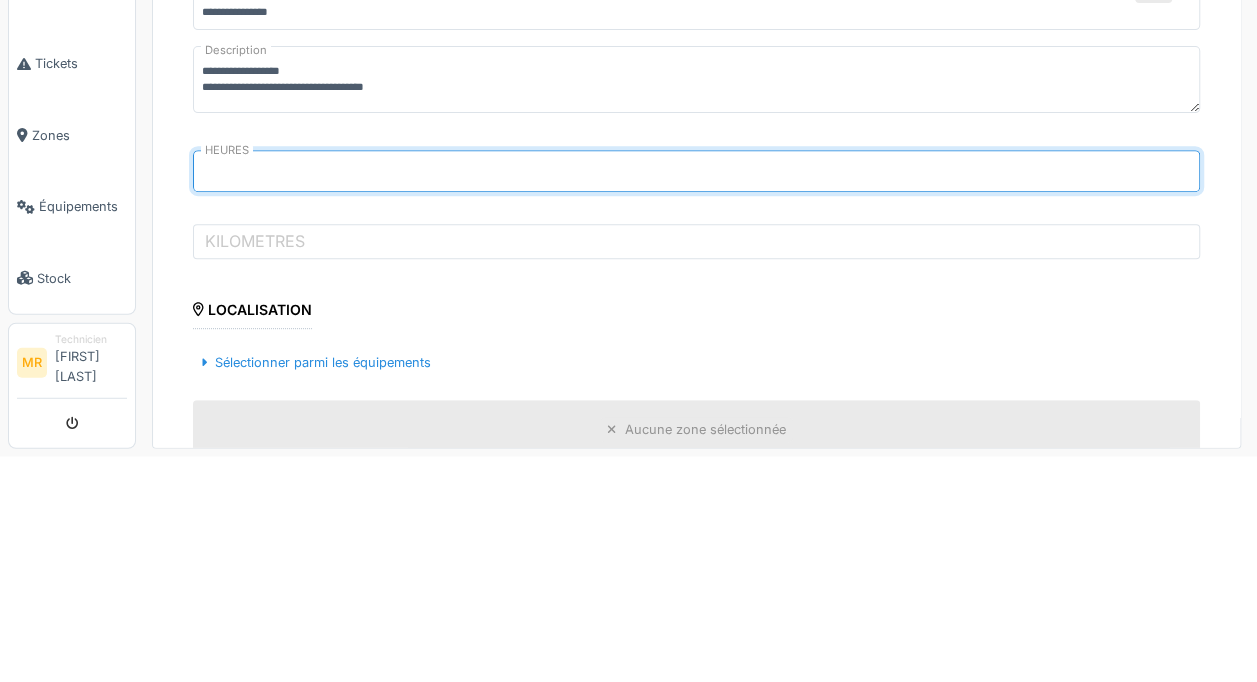 type on "*****" 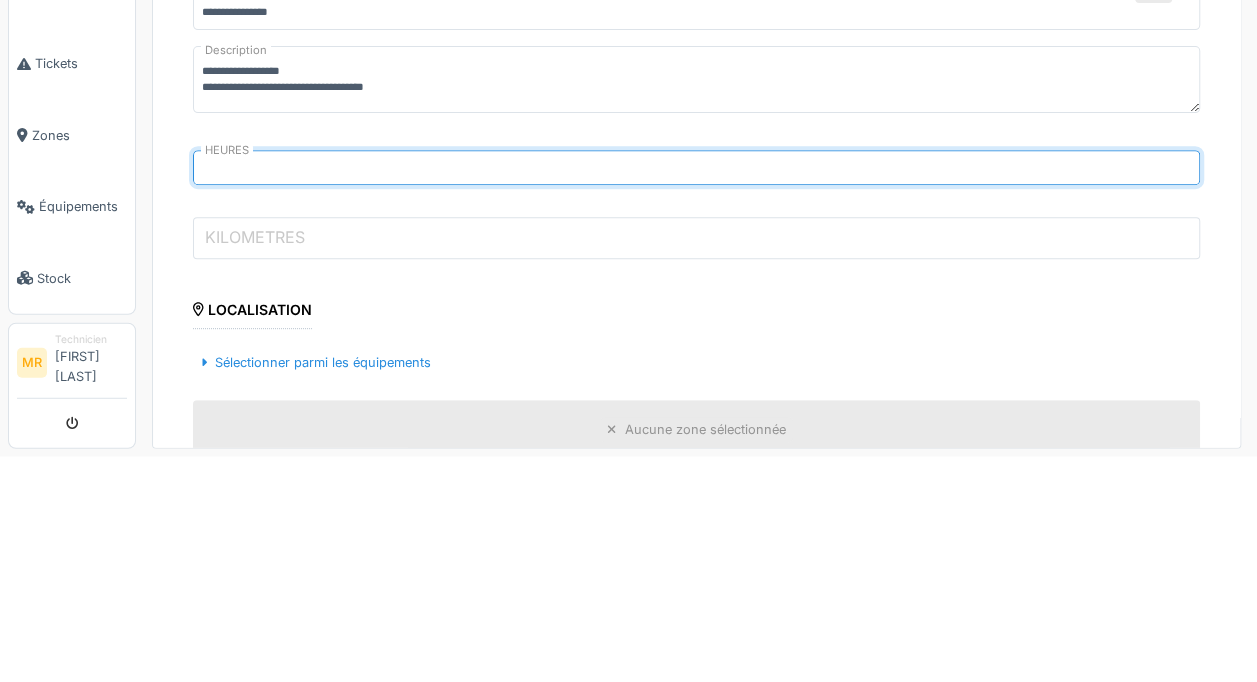 click on "KILOMETRES" at bounding box center [696, 463] 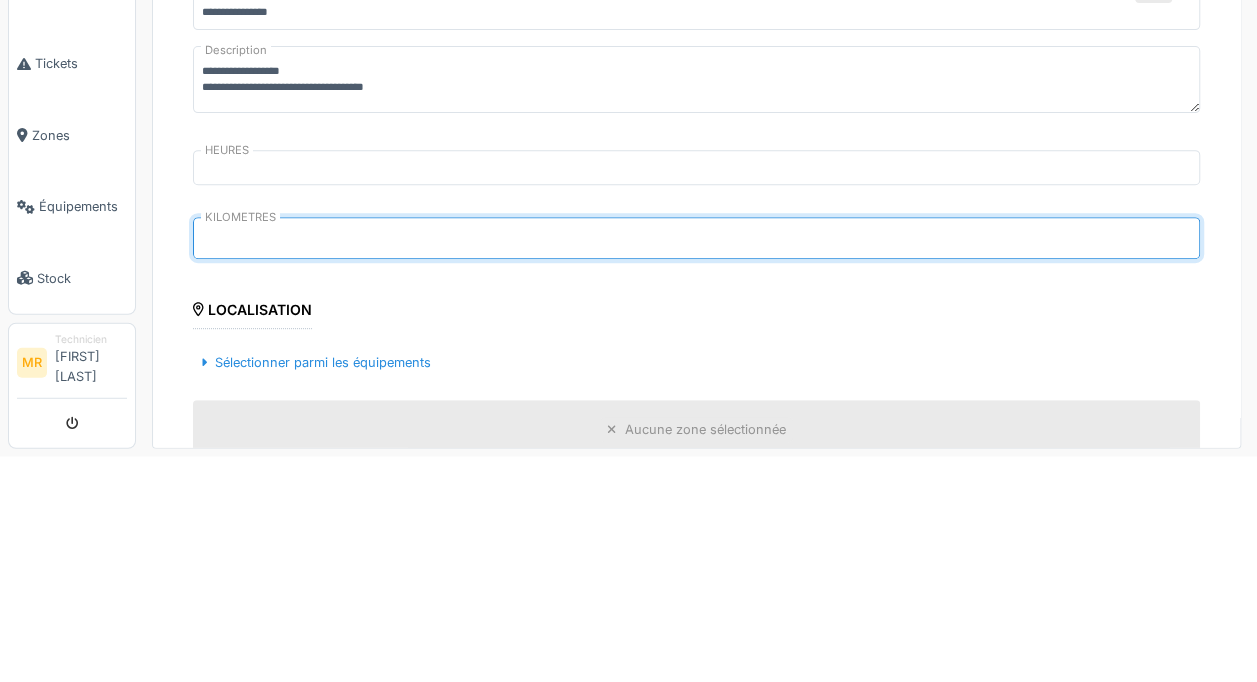 type on "*" 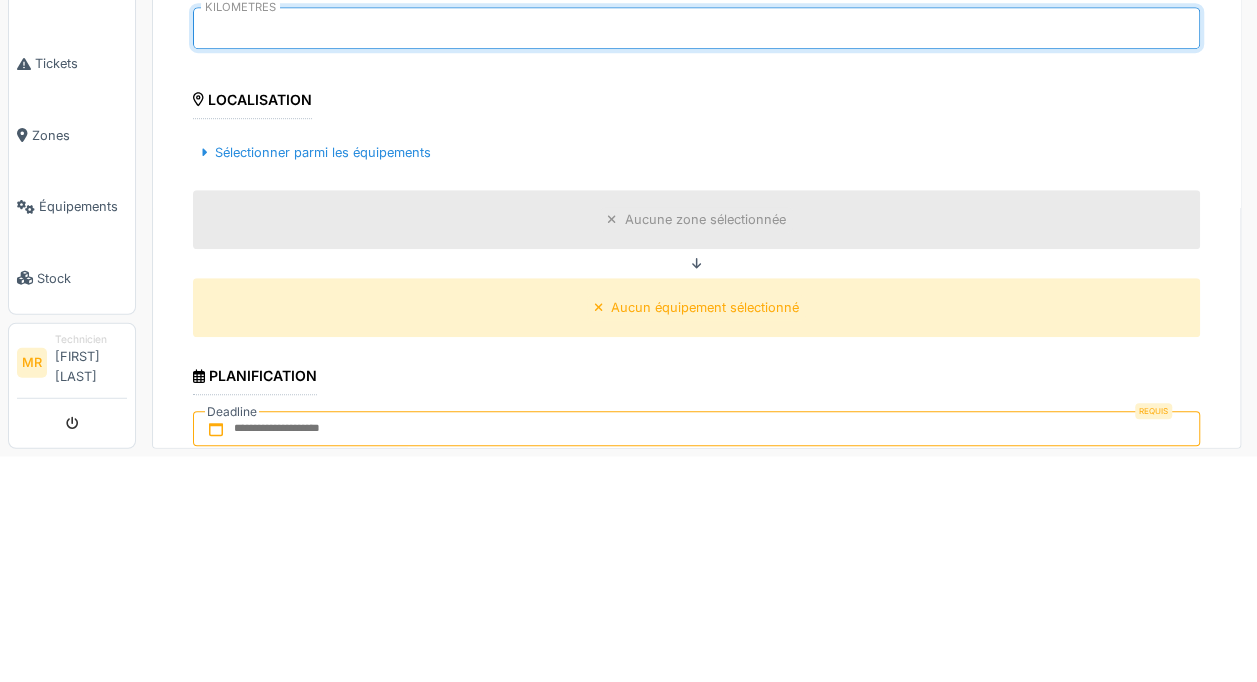 scroll, scrollTop: 352, scrollLeft: 0, axis: vertical 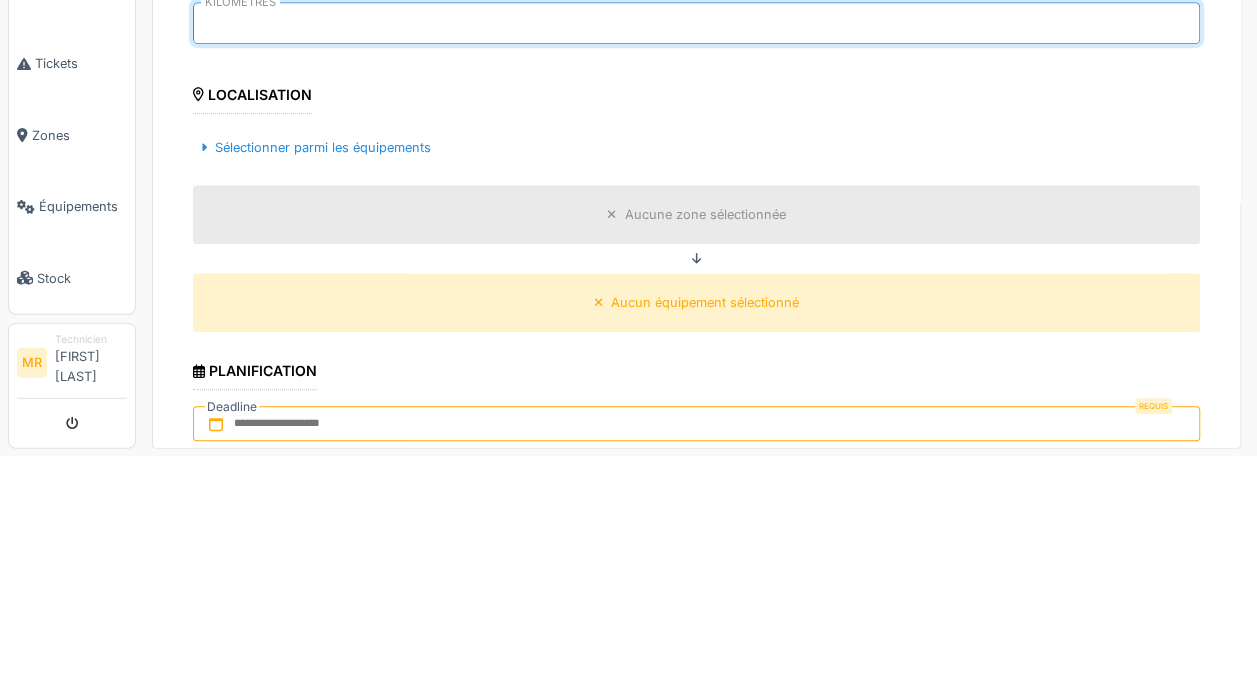 type on "******" 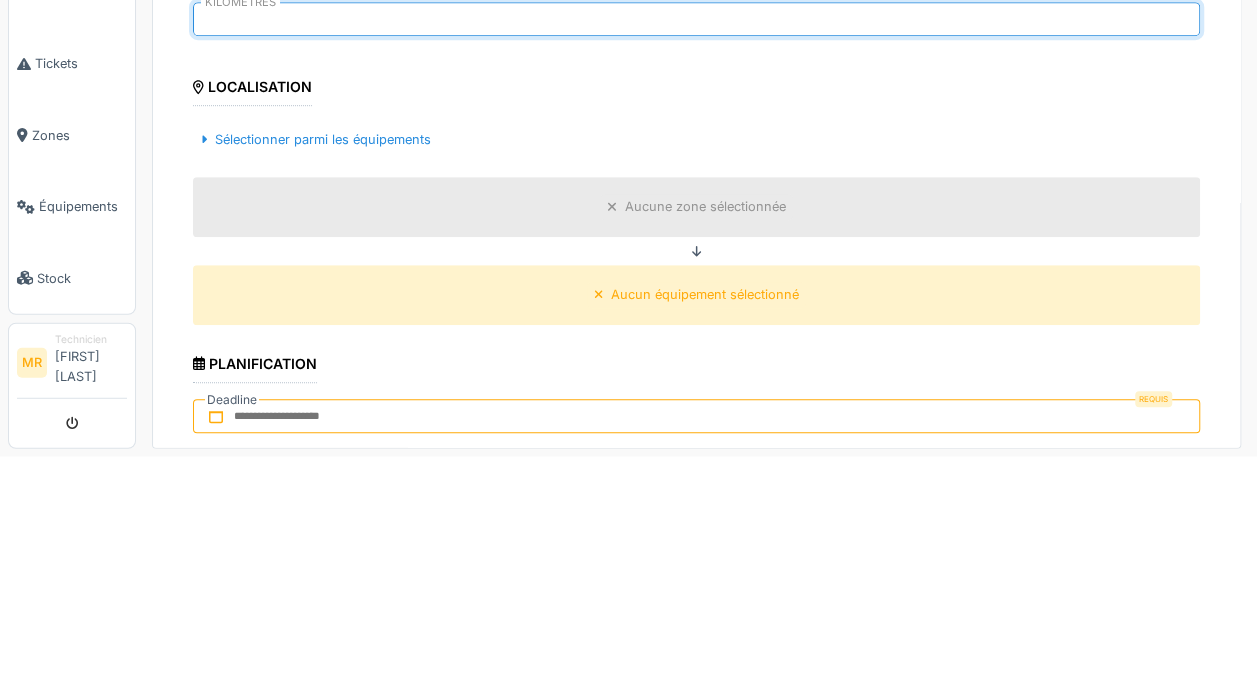 click on "Sélectionner parmi les équipements" at bounding box center (316, 364) 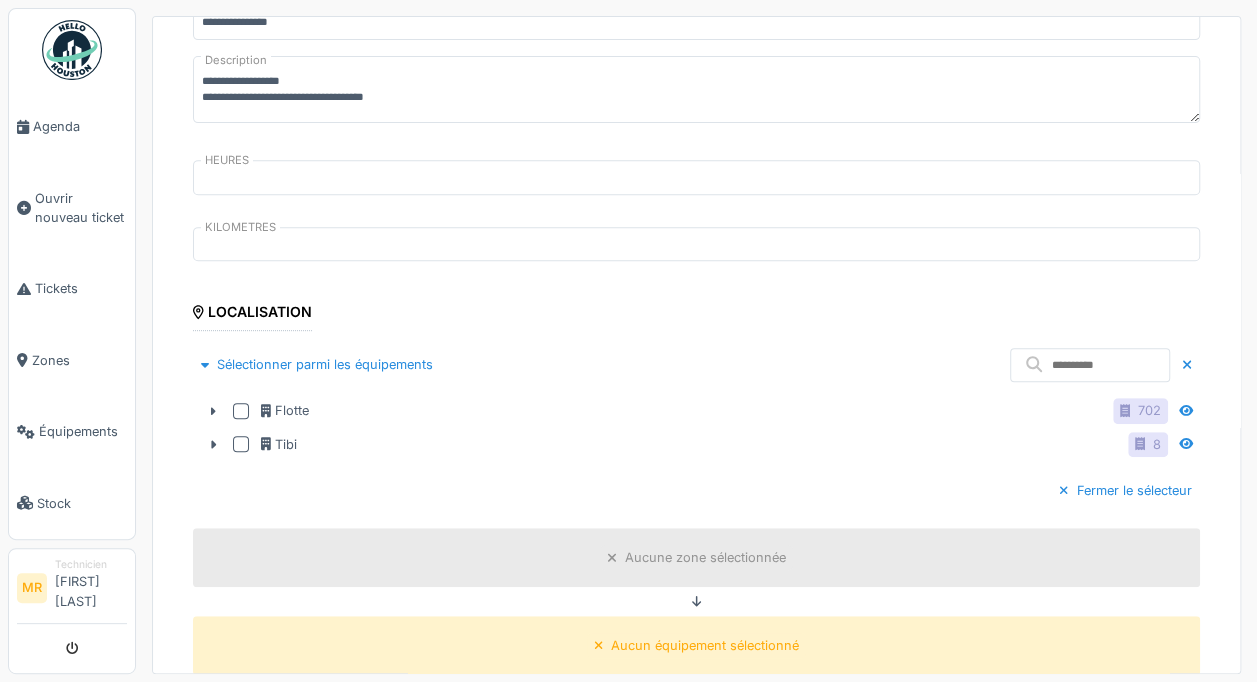 click at bounding box center [241, 411] 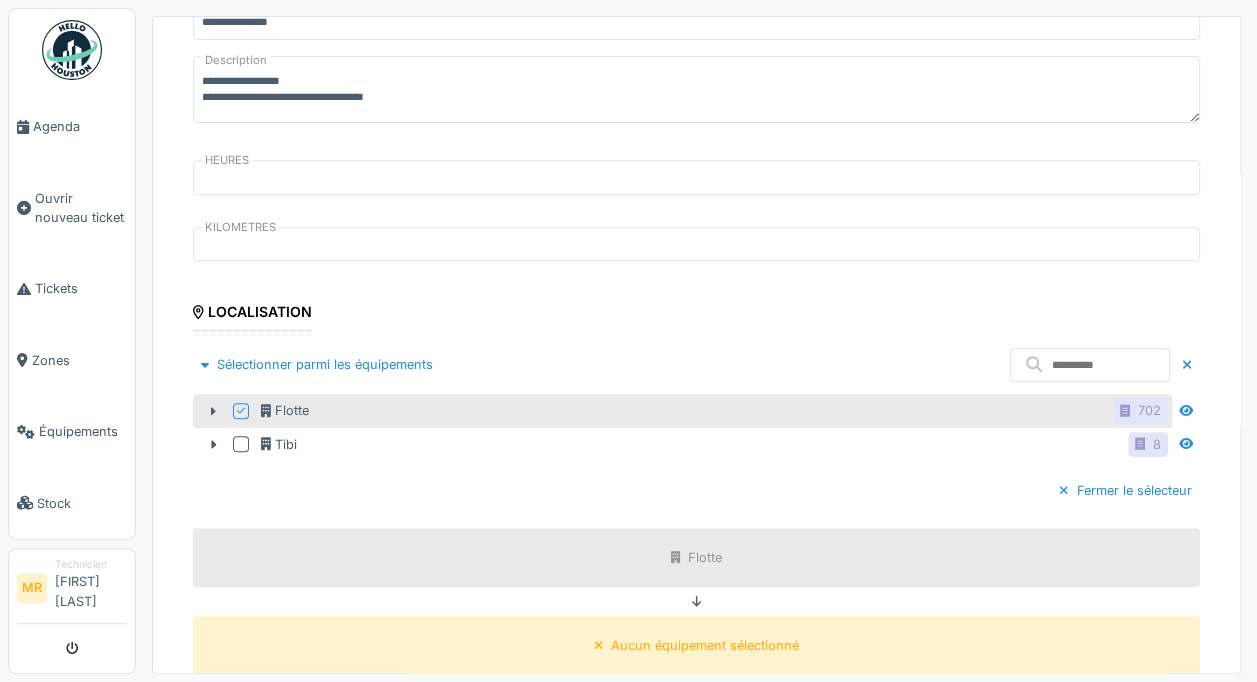 click at bounding box center (213, 411) 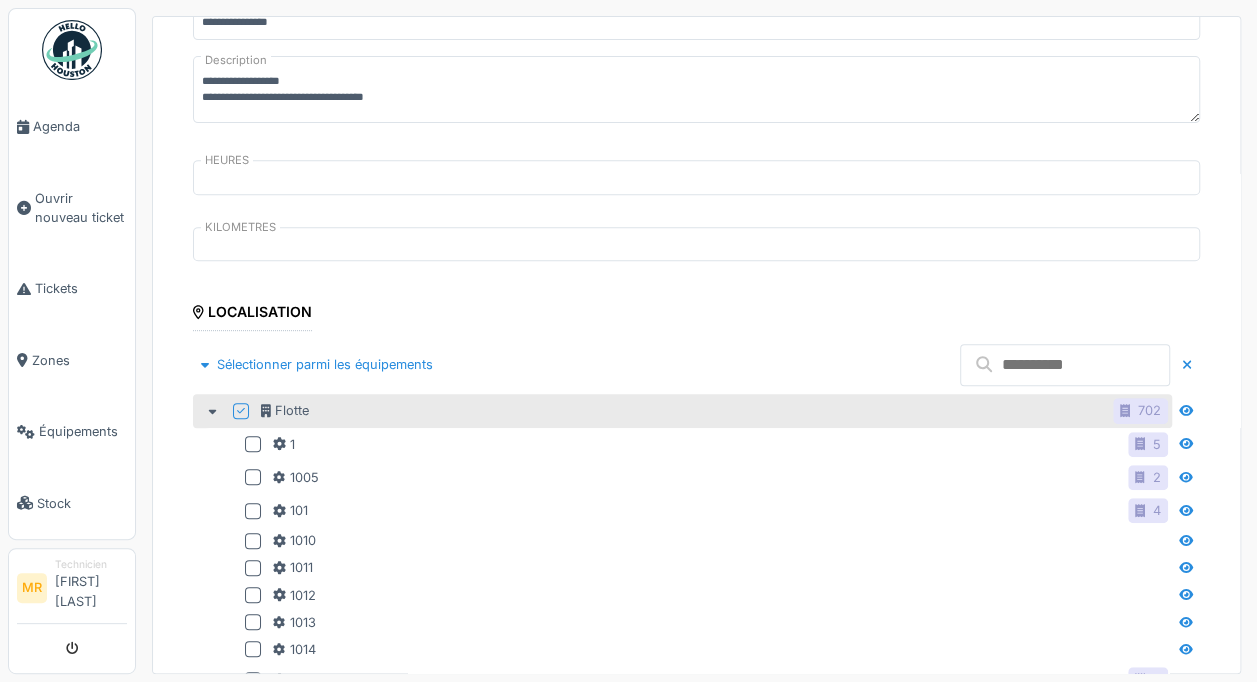 click at bounding box center (1065, 365) 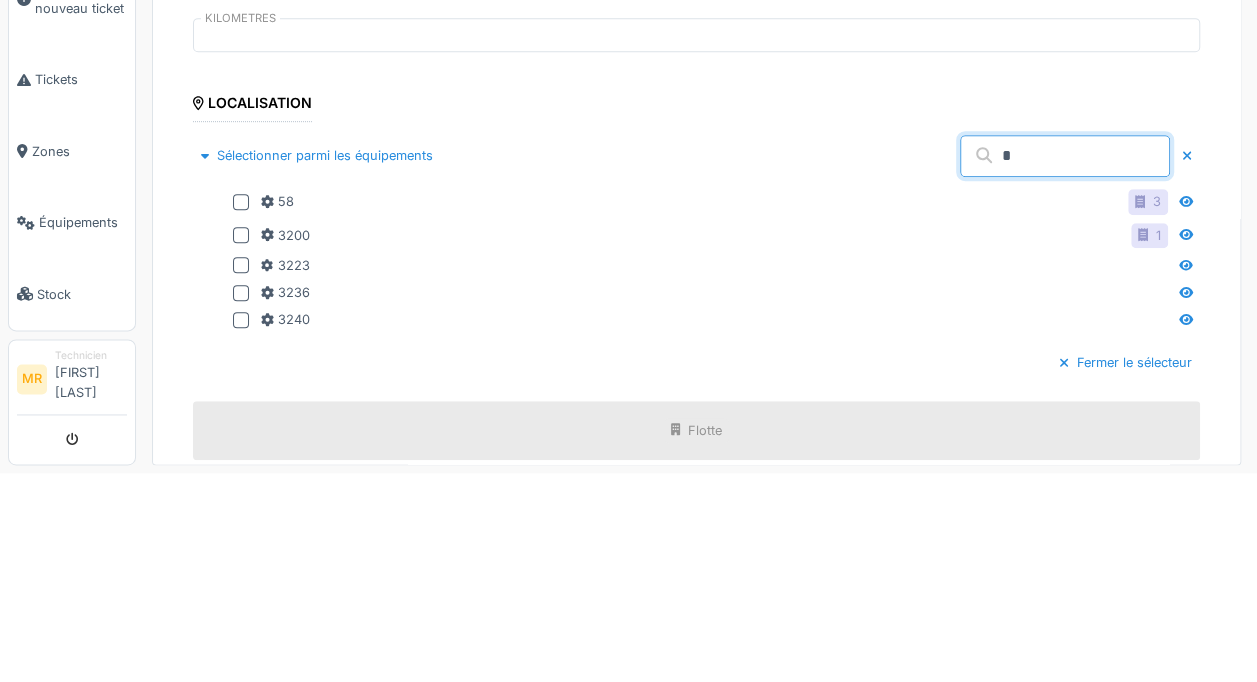 type on "*" 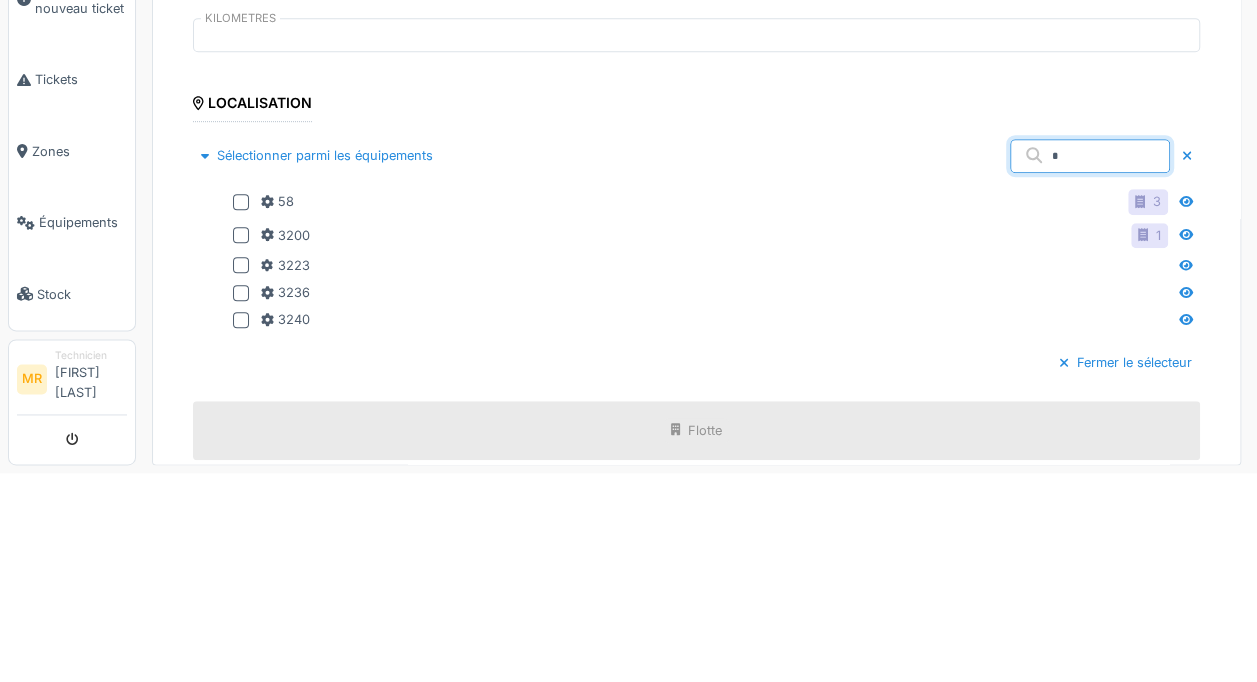click at bounding box center [241, 411] 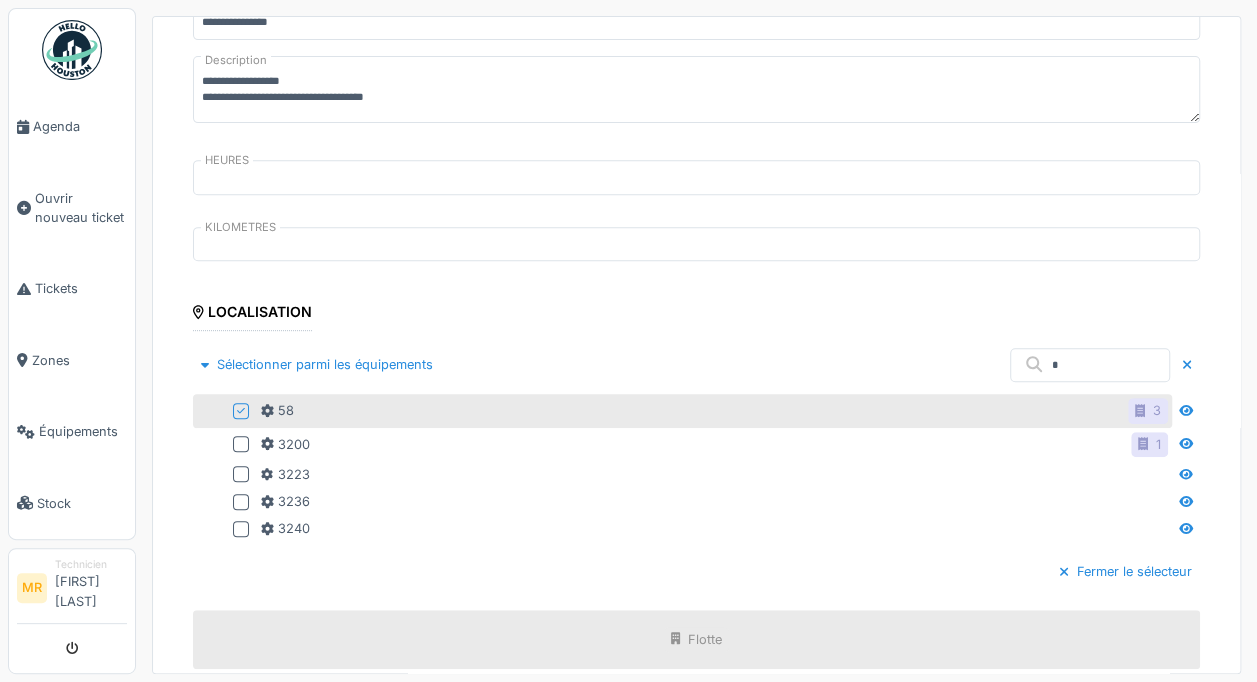 click on "Sélectionner parmi les équipements" at bounding box center [317, 364] 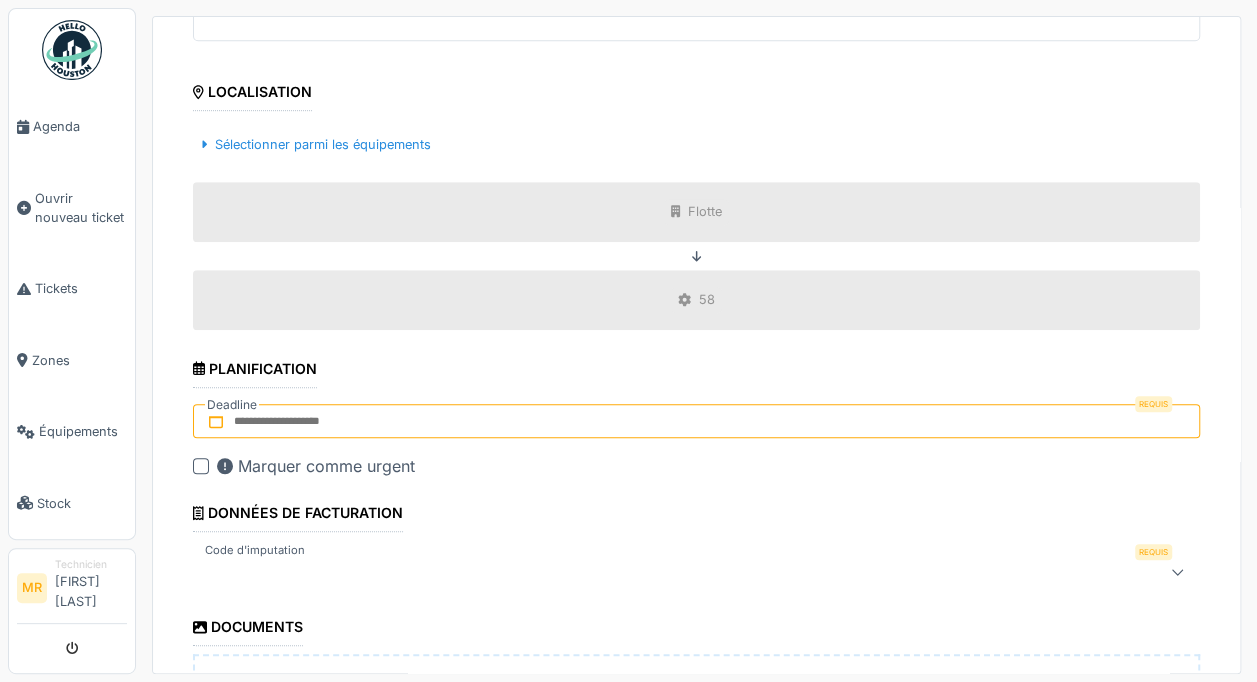 scroll, scrollTop: 574, scrollLeft: 0, axis: vertical 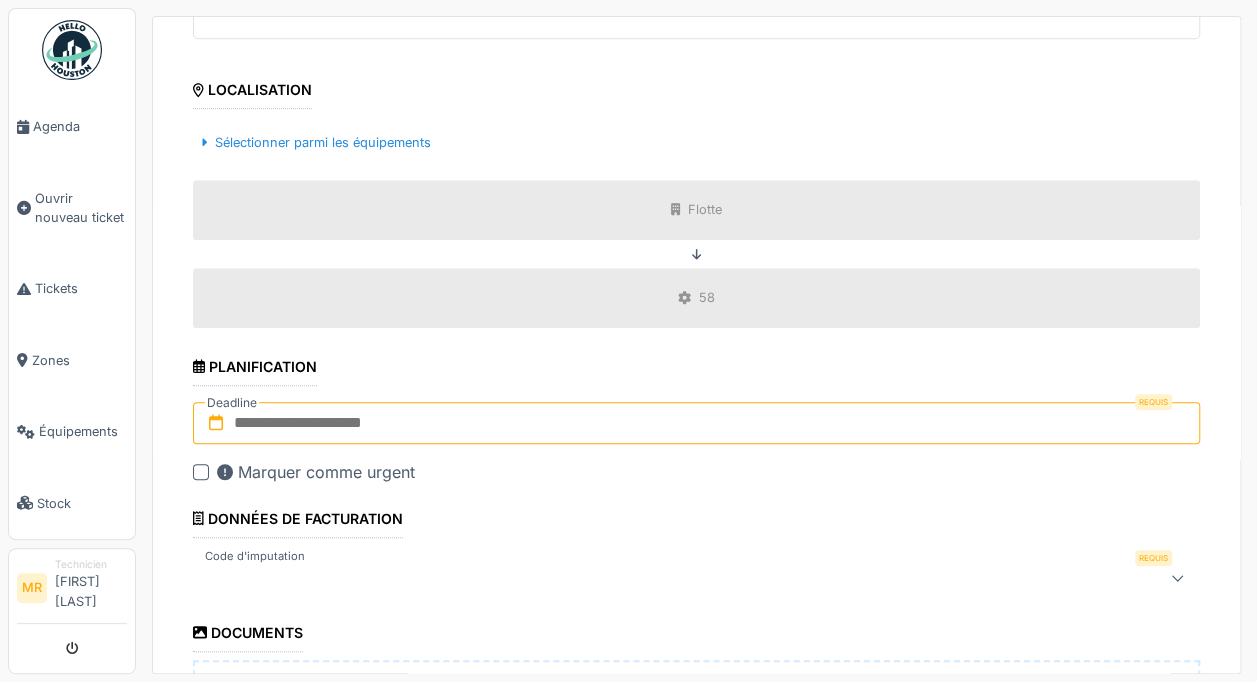 click at bounding box center [696, 423] 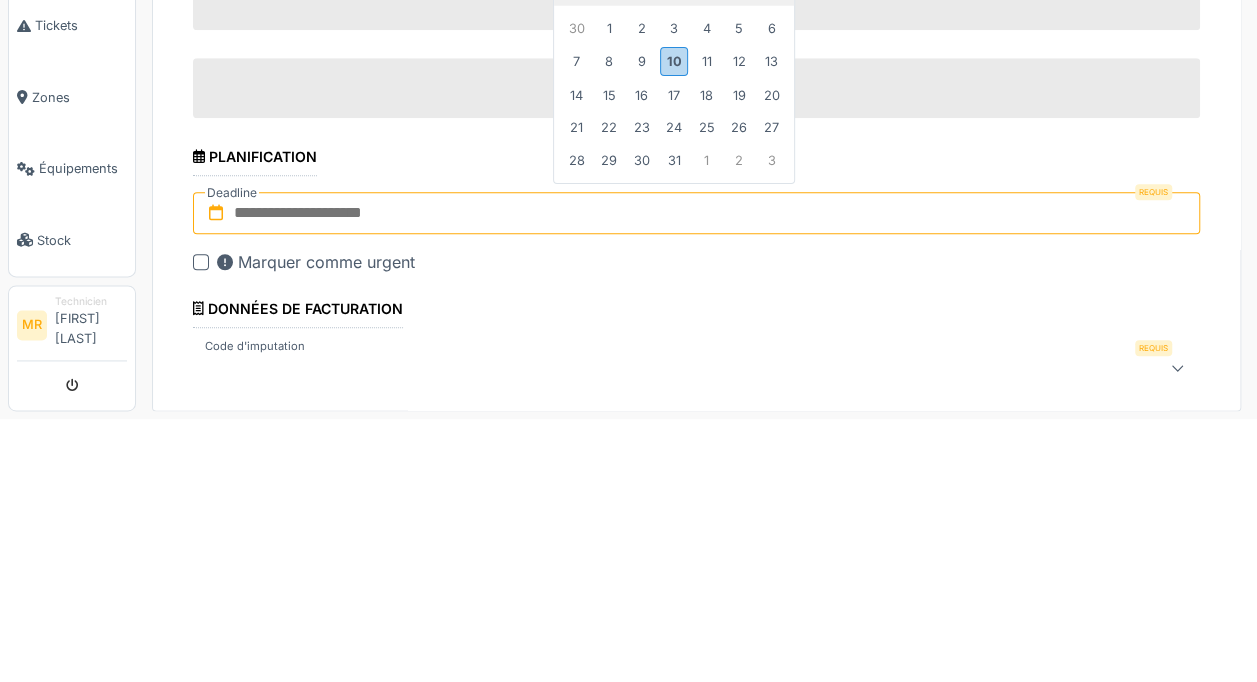 scroll, scrollTop: 464, scrollLeft: 0, axis: vertical 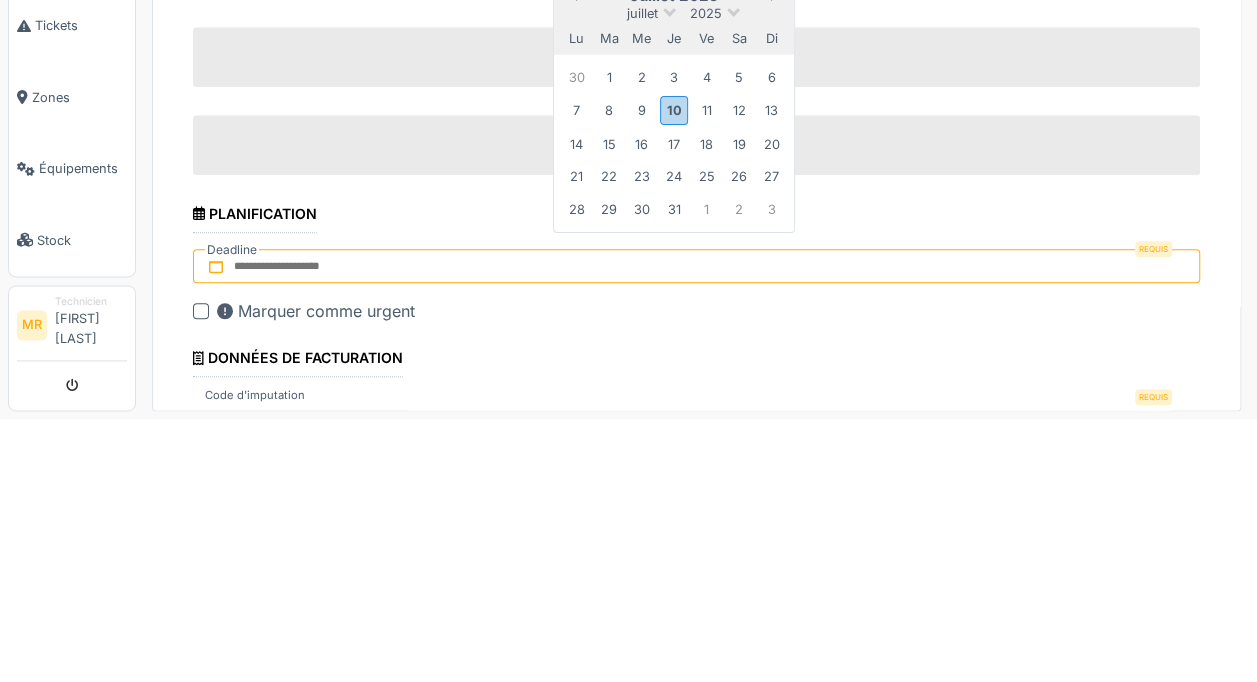 click on "10" at bounding box center [673, 373] 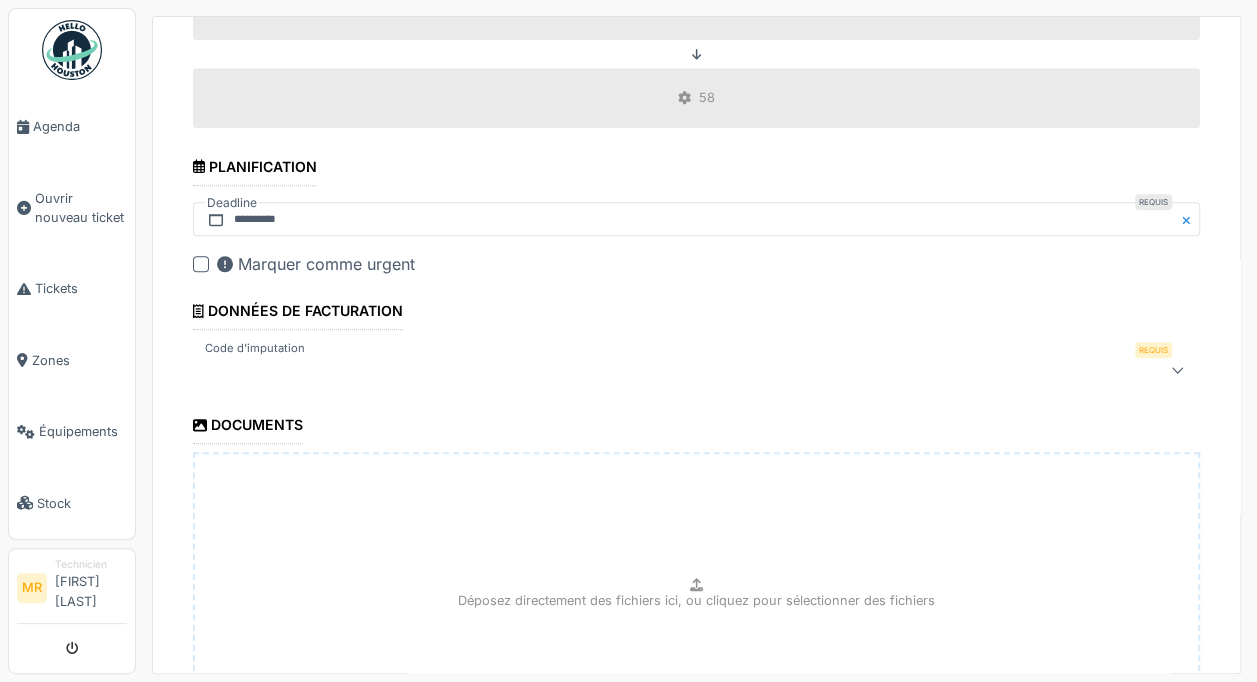 scroll, scrollTop: 812, scrollLeft: 0, axis: vertical 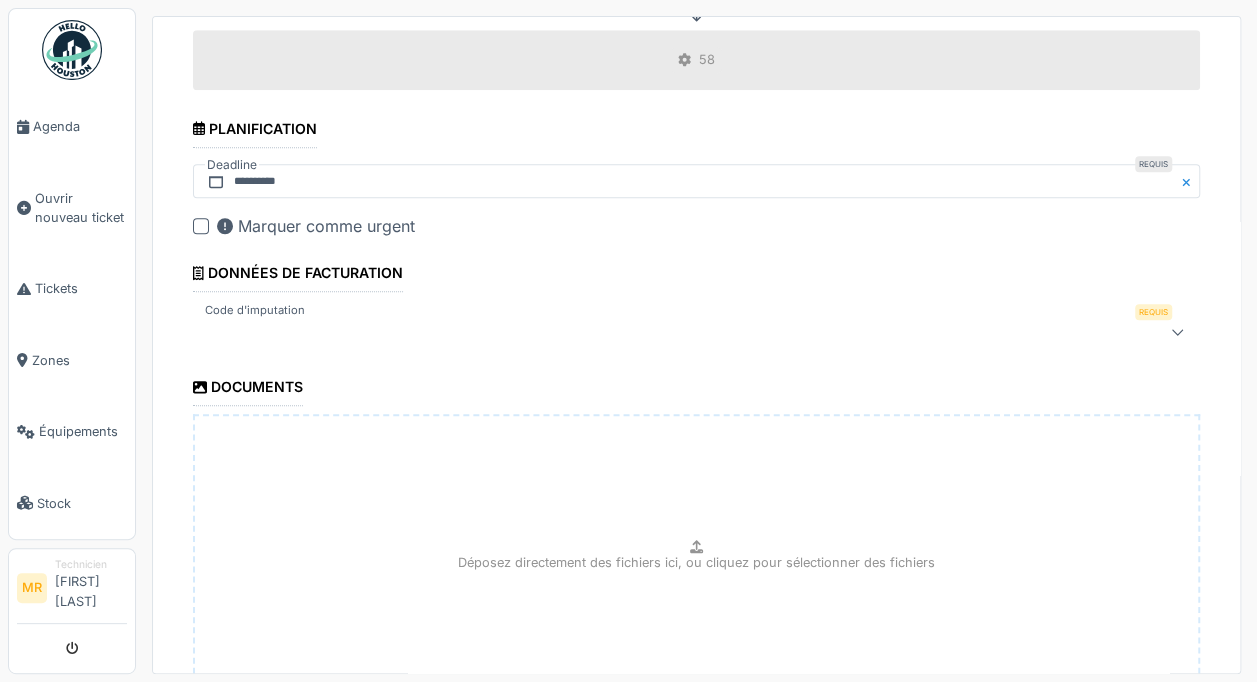 click at bounding box center (646, 332) 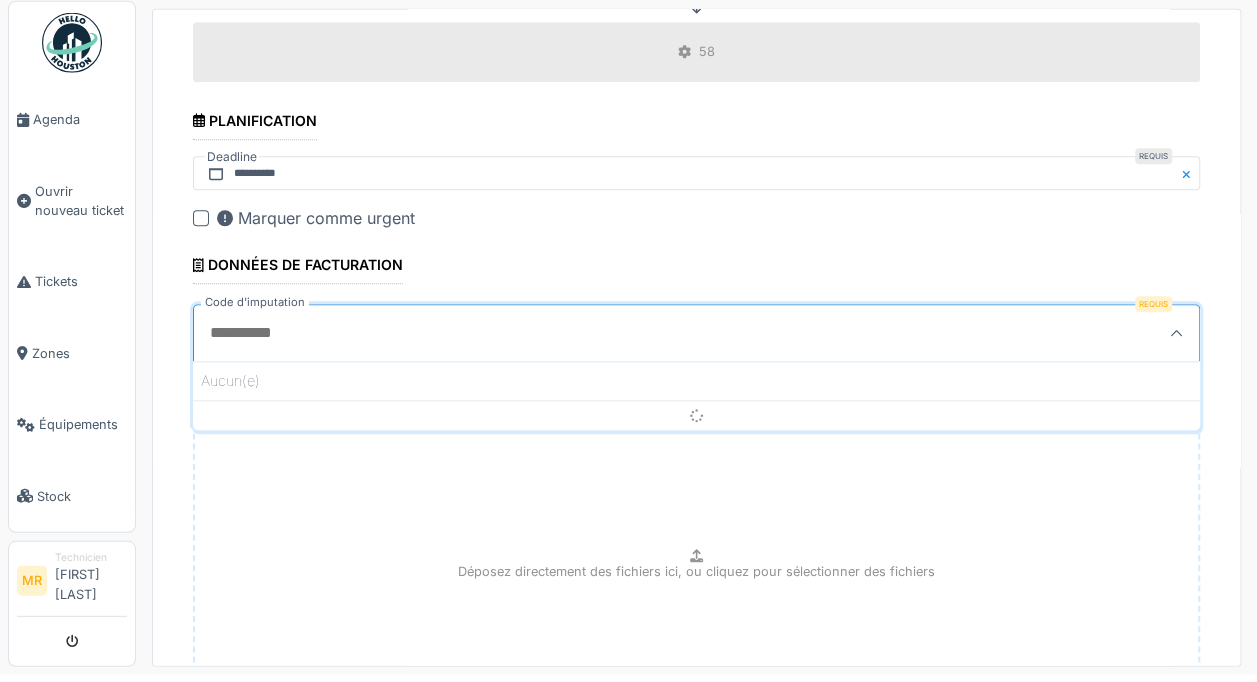 scroll, scrollTop: 4, scrollLeft: 0, axis: vertical 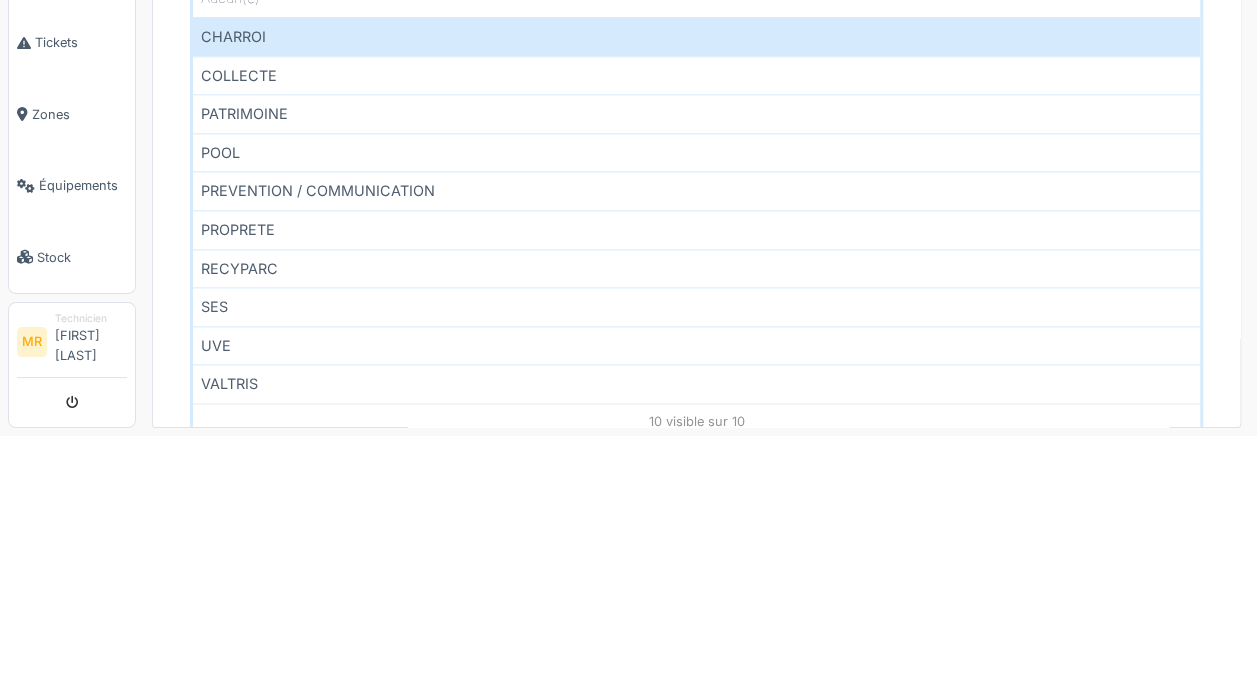 click on "COLLECTE" at bounding box center [696, 321] 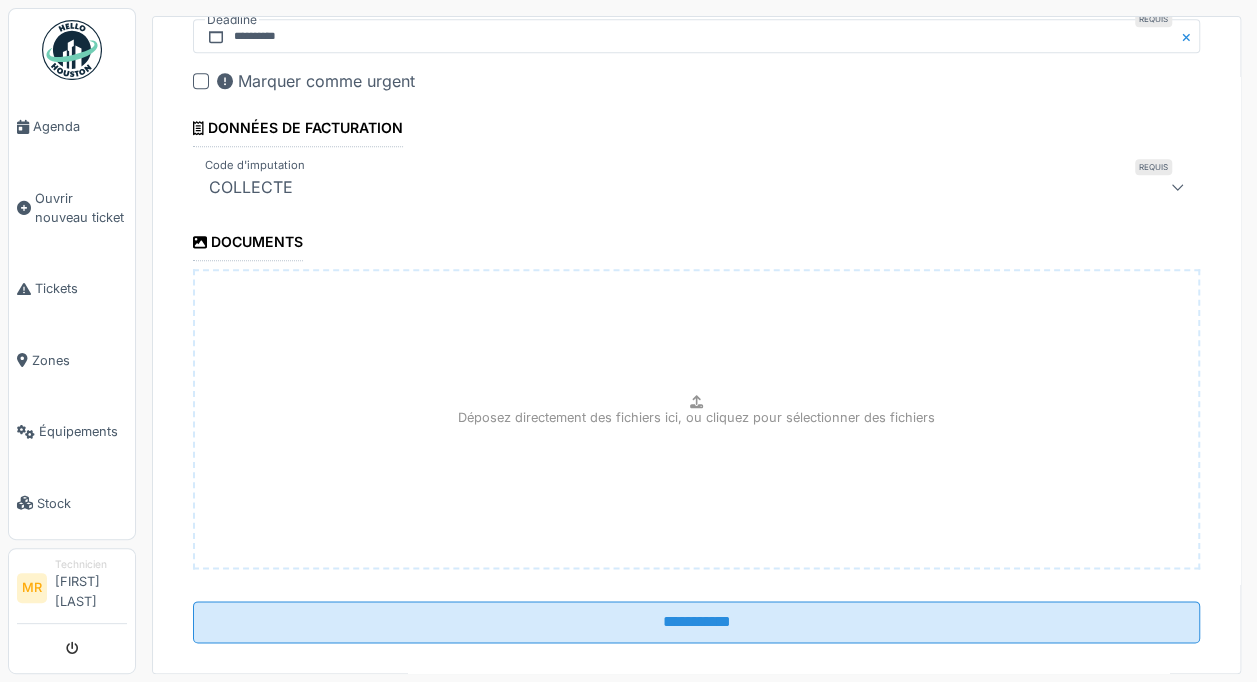 click on "**********" at bounding box center [696, 622] 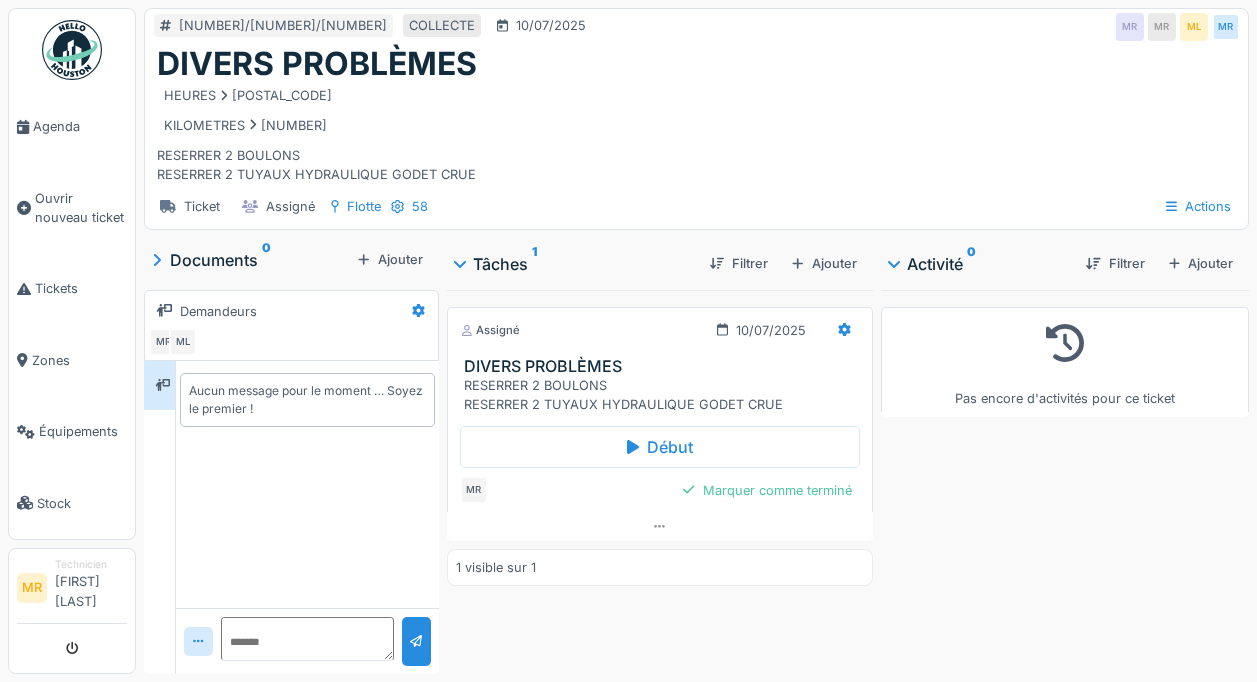 scroll, scrollTop: 0, scrollLeft: 0, axis: both 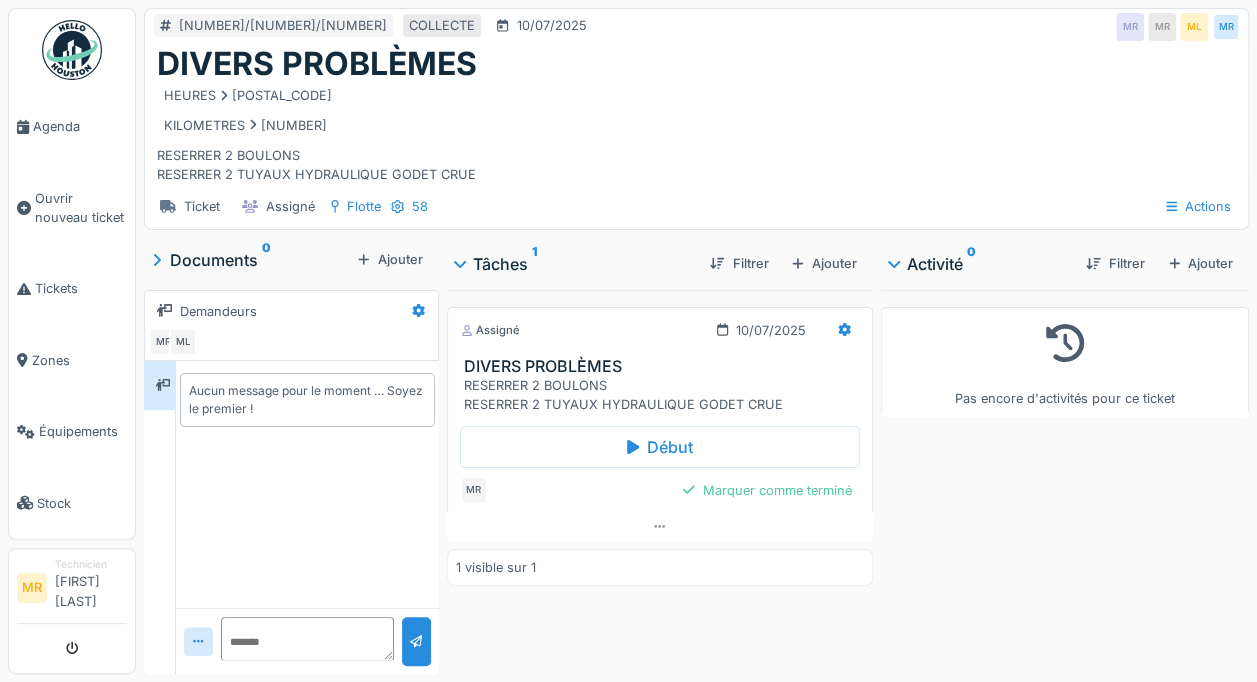 click on "Début" at bounding box center [660, 447] 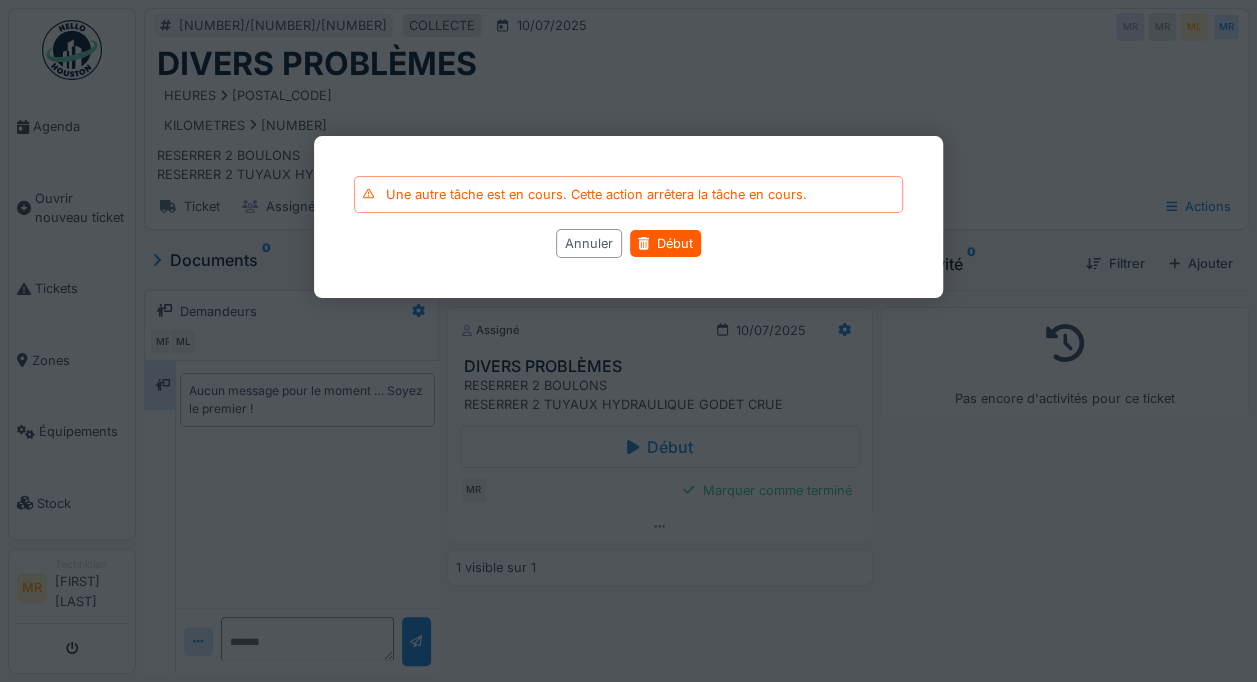 click at bounding box center [628, 341] 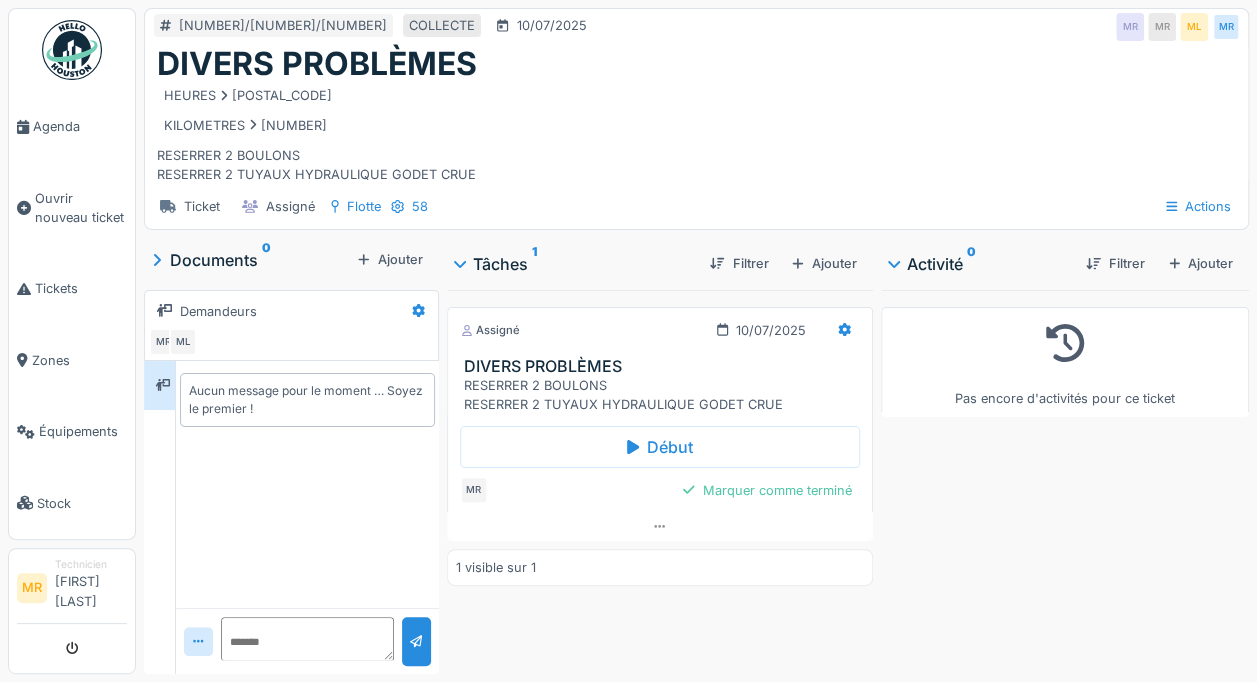 click on "Début" at bounding box center (660, 447) 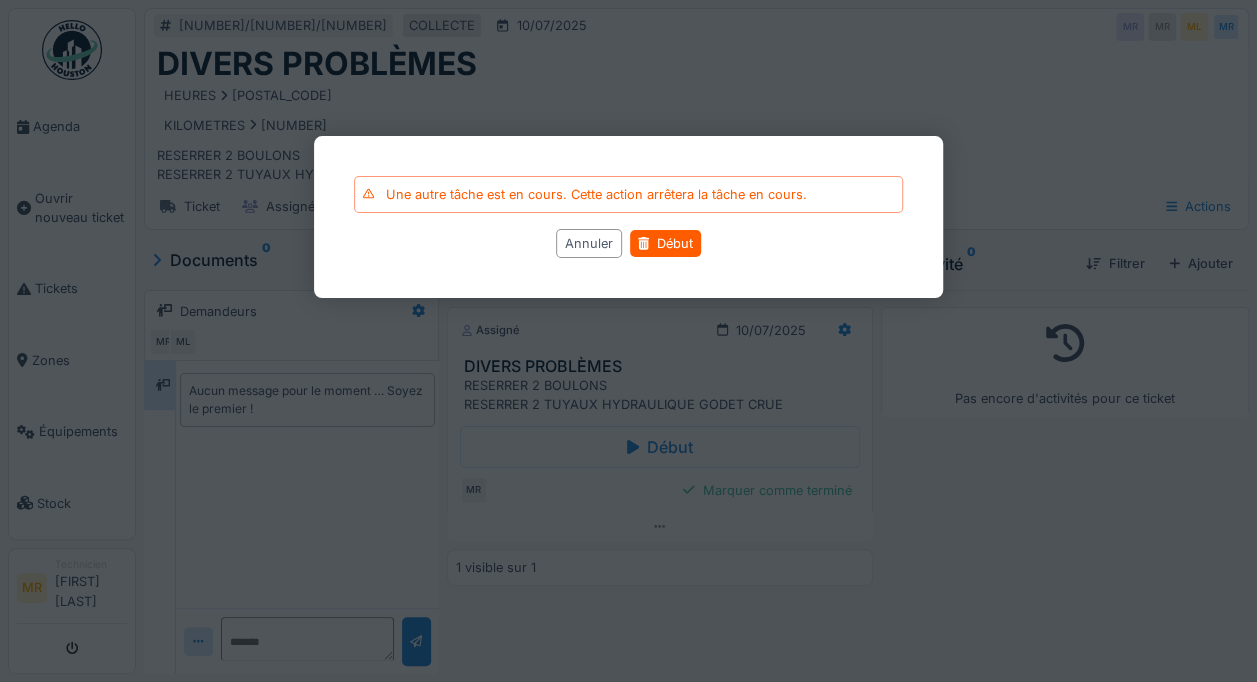 click on "Début" at bounding box center (665, 244) 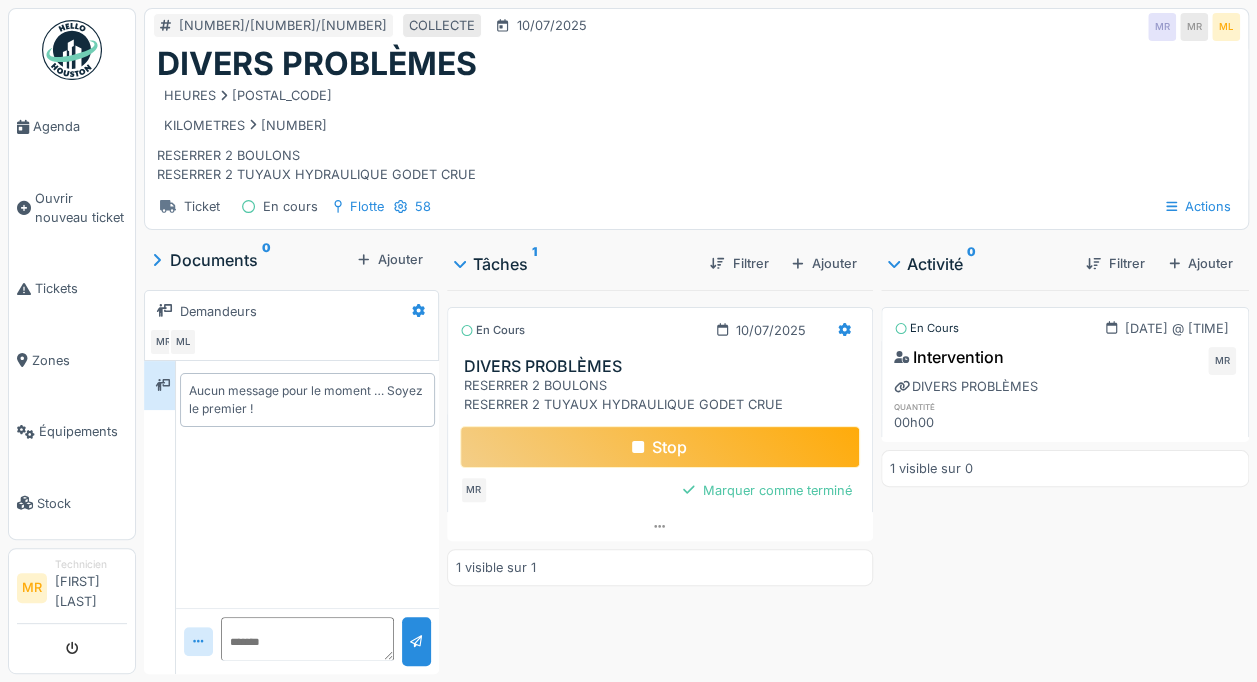 click on "Stop" at bounding box center (660, 447) 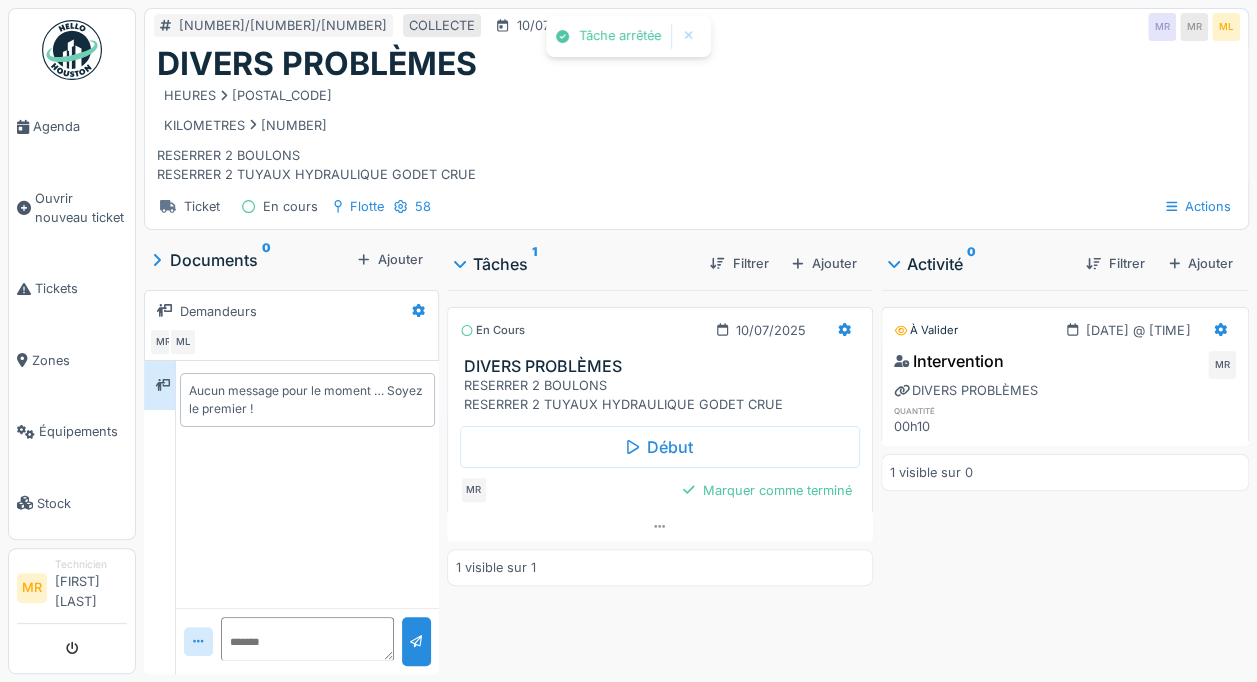 click on "Marquer comme terminé" at bounding box center (767, 490) 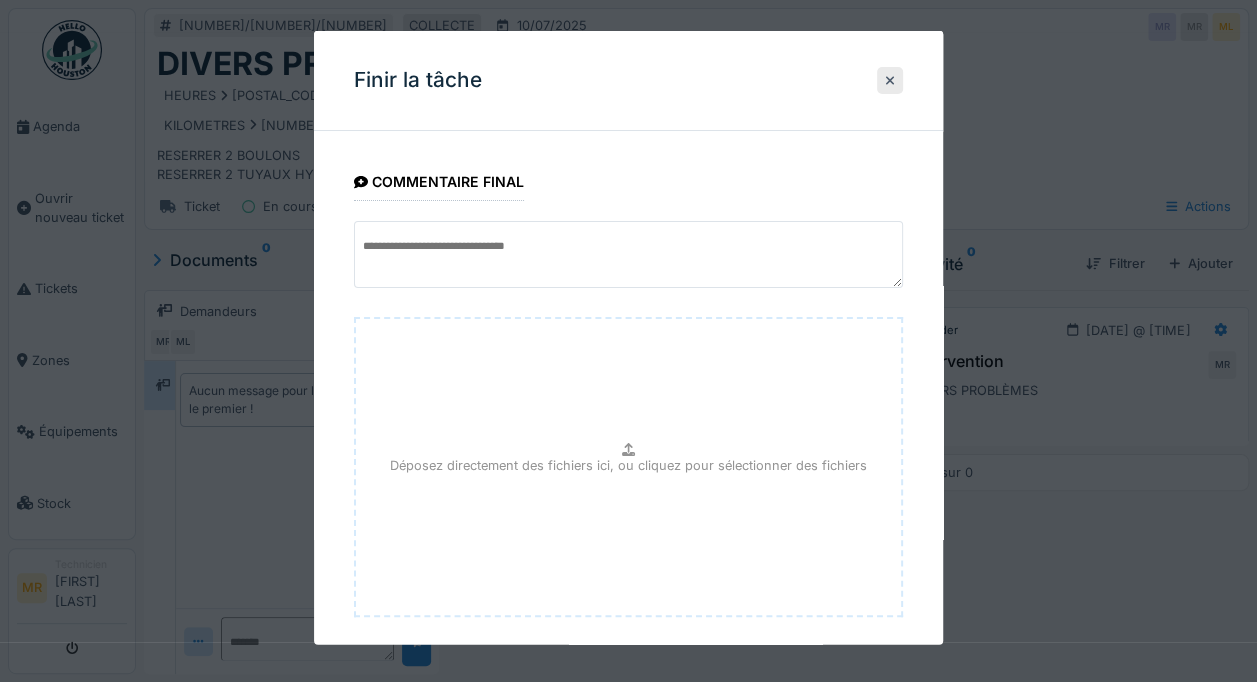 scroll, scrollTop: 100, scrollLeft: 0, axis: vertical 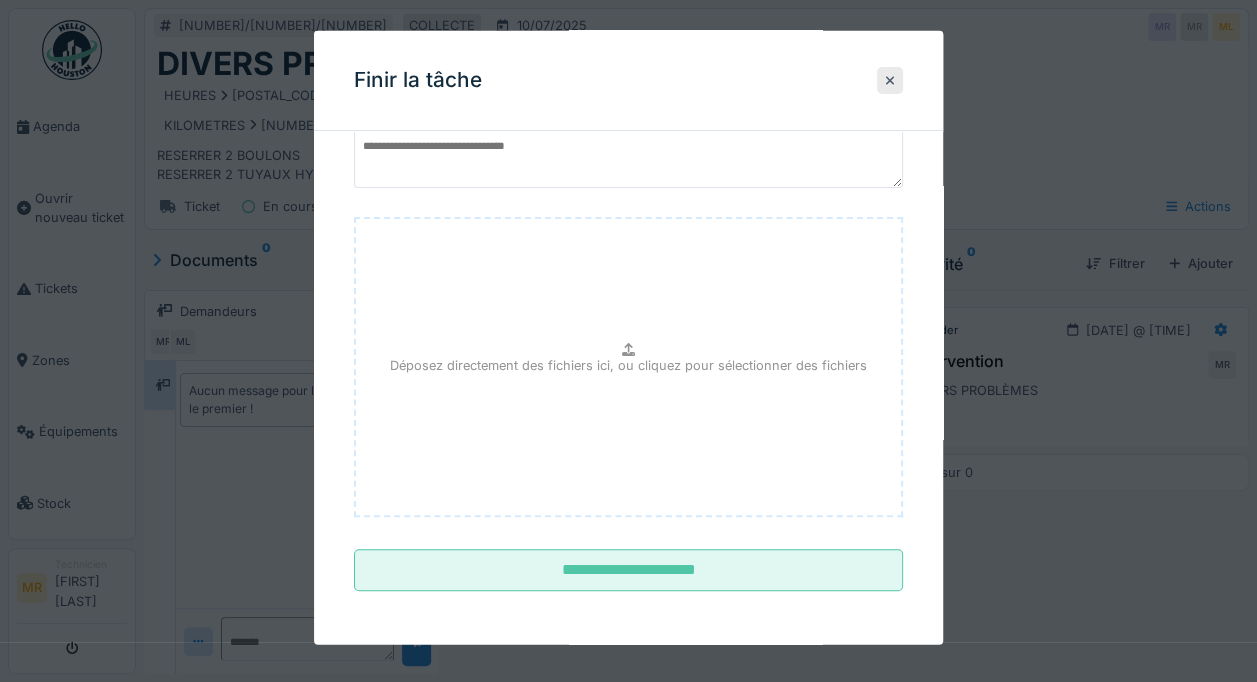 click on "**********" at bounding box center [628, 570] 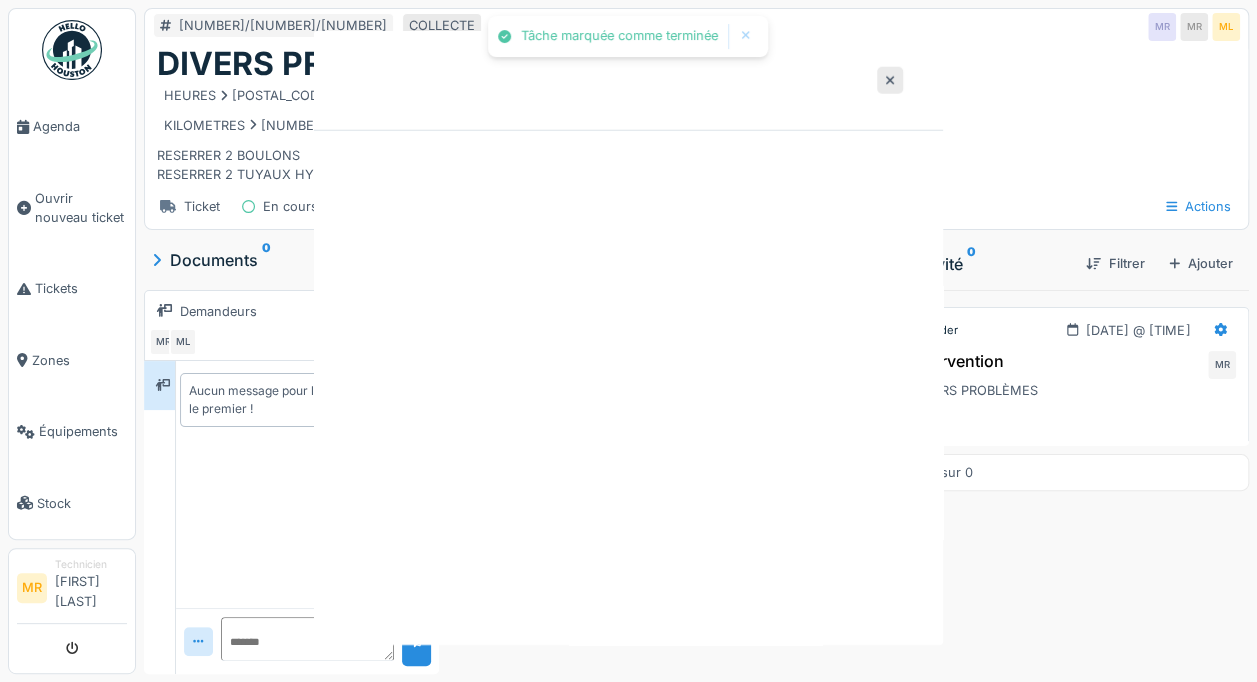 scroll, scrollTop: 0, scrollLeft: 0, axis: both 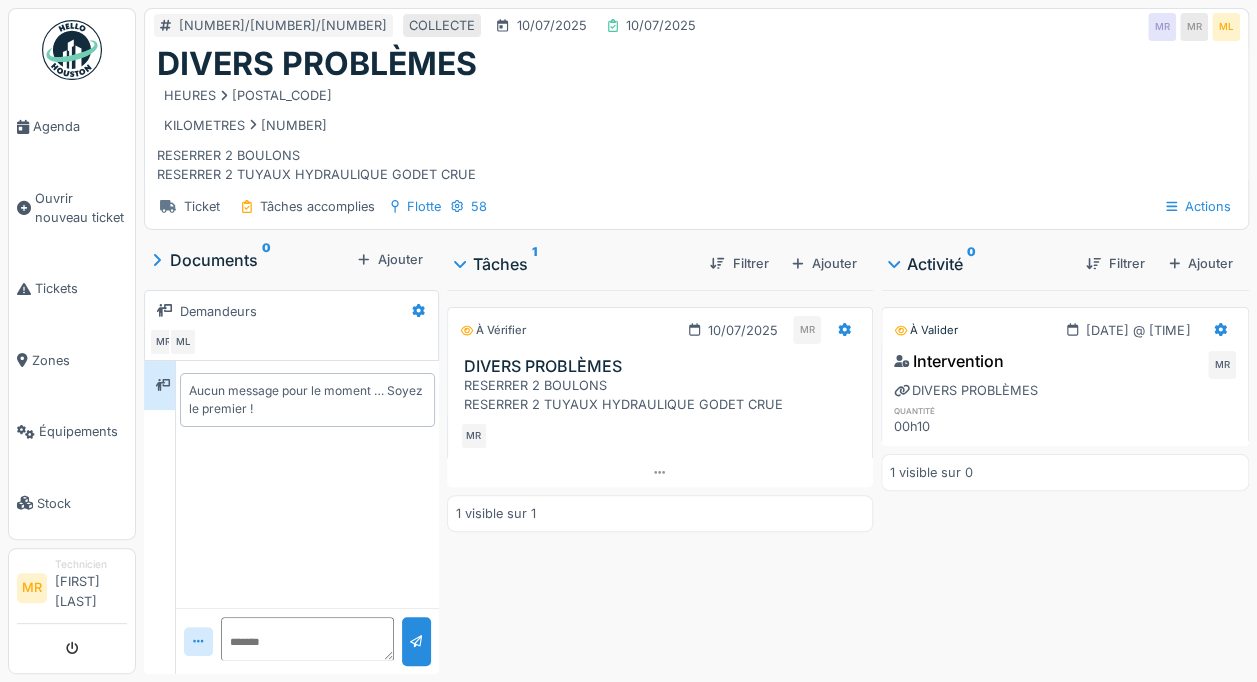 click on "Tickets" at bounding box center [72, 288] 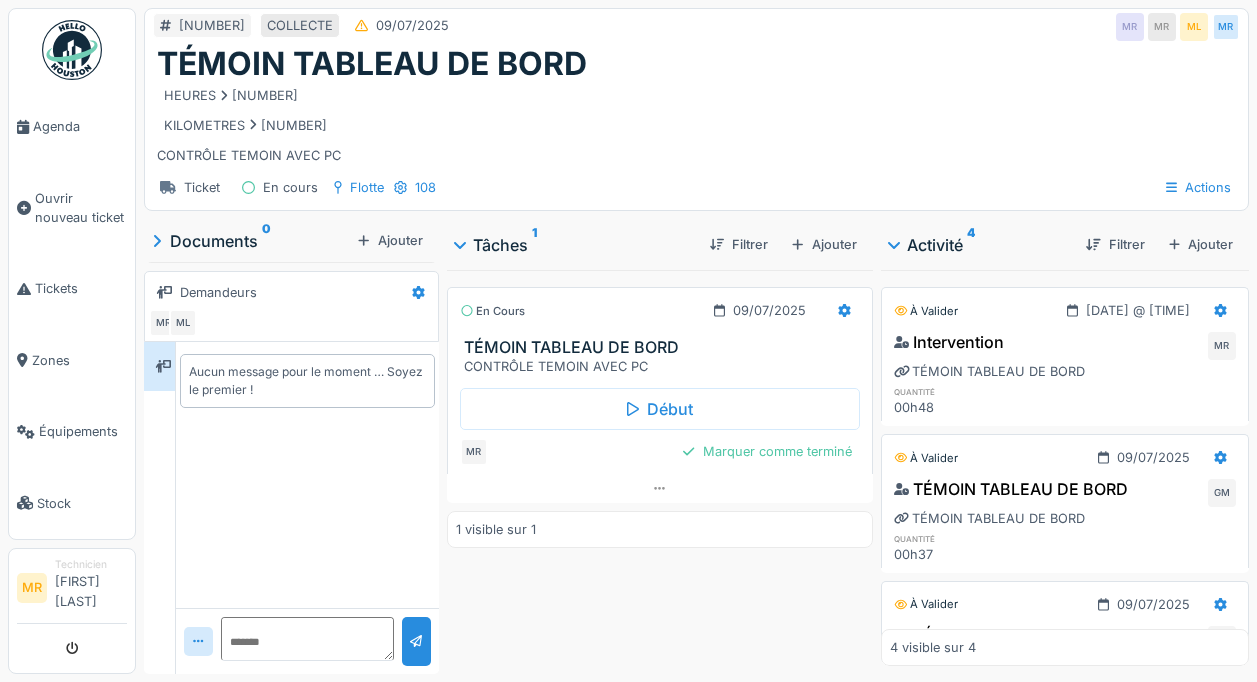 scroll, scrollTop: 0, scrollLeft: 0, axis: both 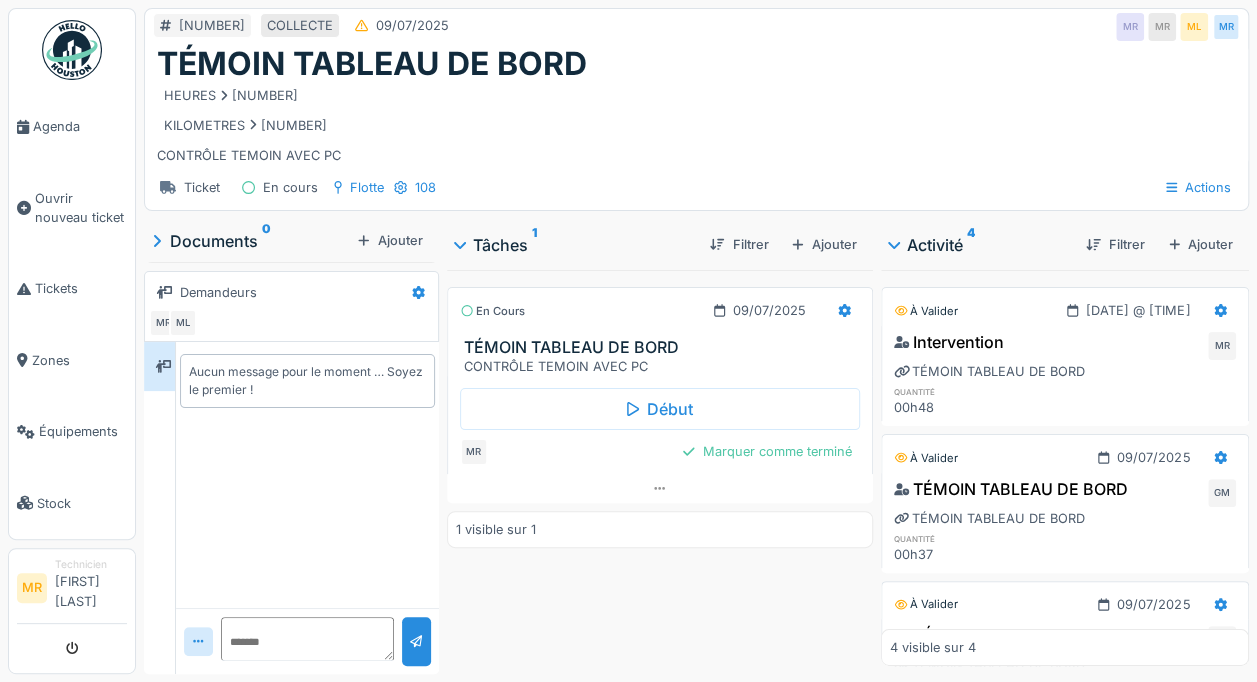 click on "En cours [DATE] TÉMOIN TABLEAU DE BORD  CONTRÔLE TEMOIN AVEC PC  Début MR Marquer comme terminé 1 visible sur 1" at bounding box center [660, 468] 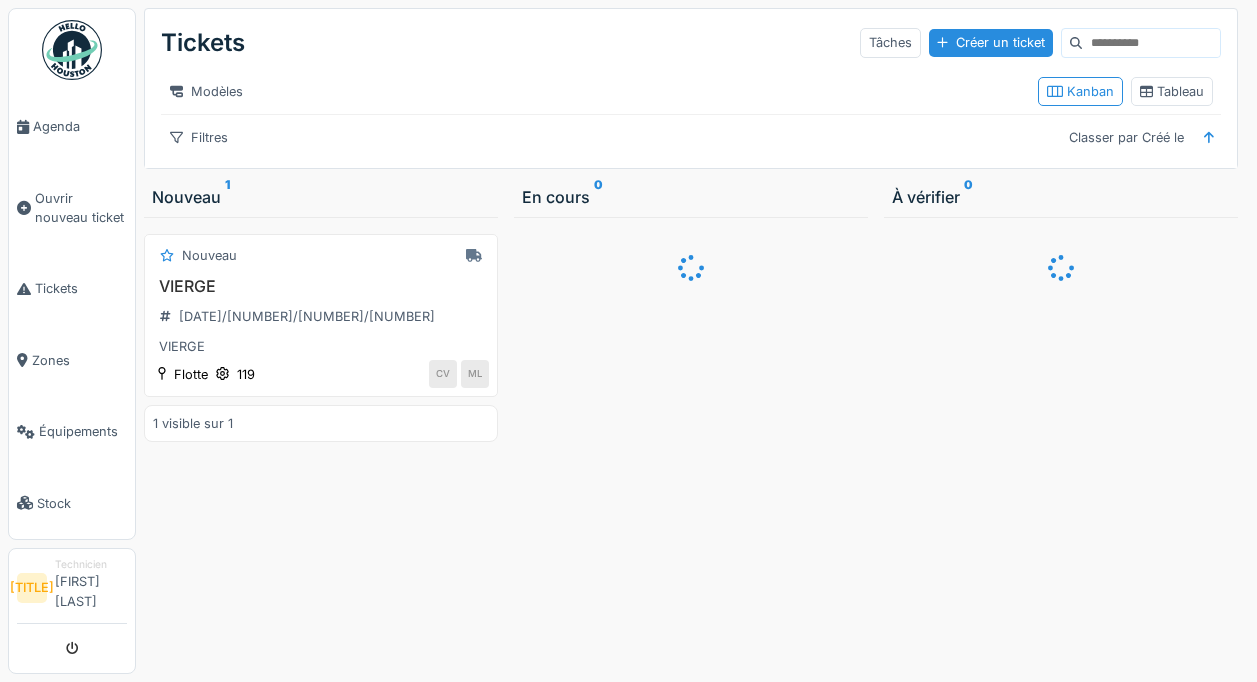 scroll, scrollTop: 0, scrollLeft: 0, axis: both 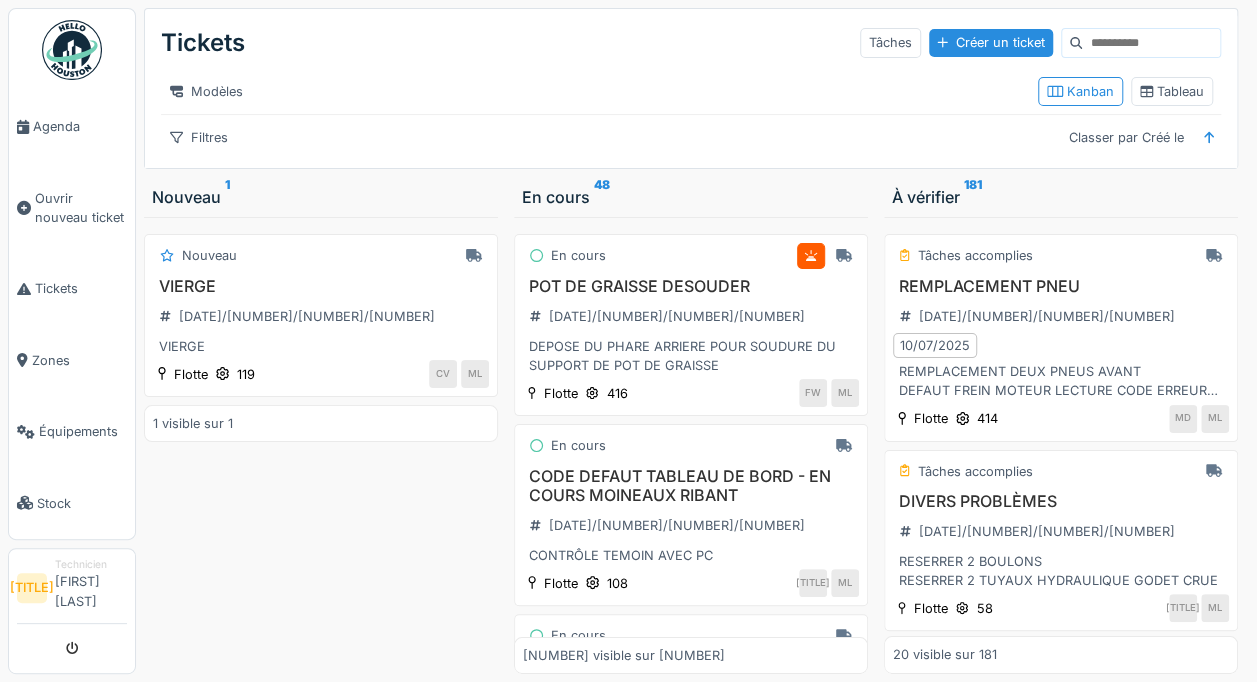 click on "Ouvrir nouveau ticket" at bounding box center (81, 208) 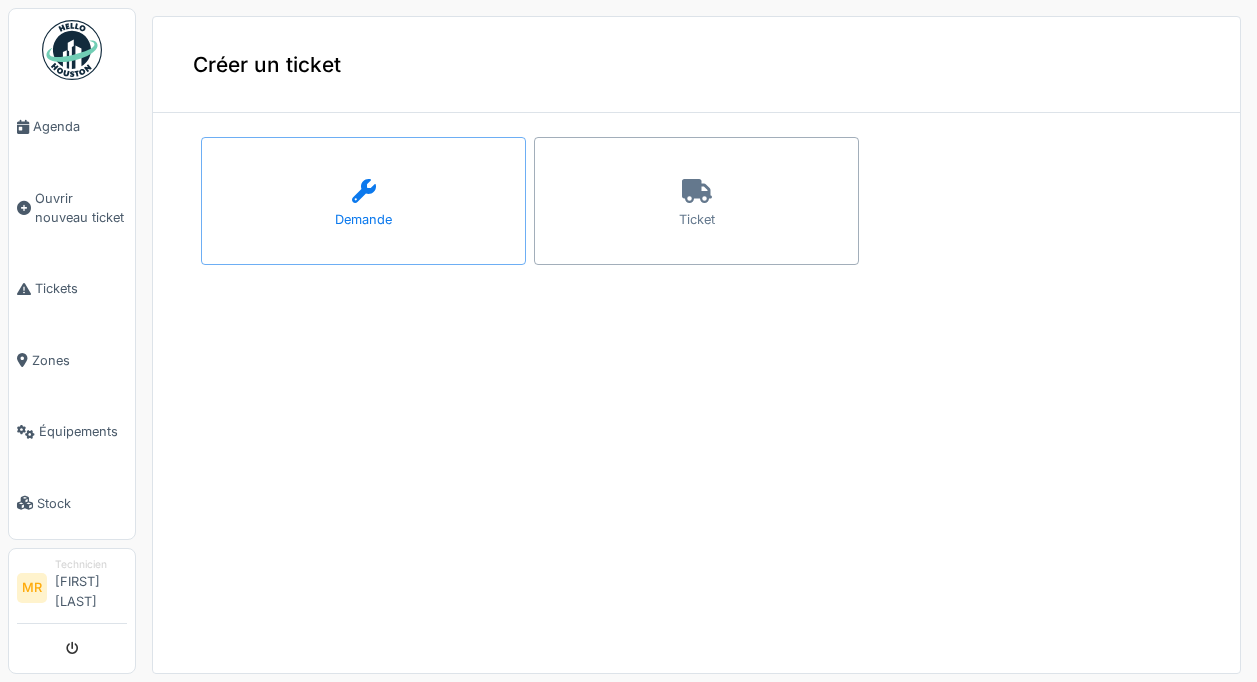 scroll, scrollTop: 0, scrollLeft: 0, axis: both 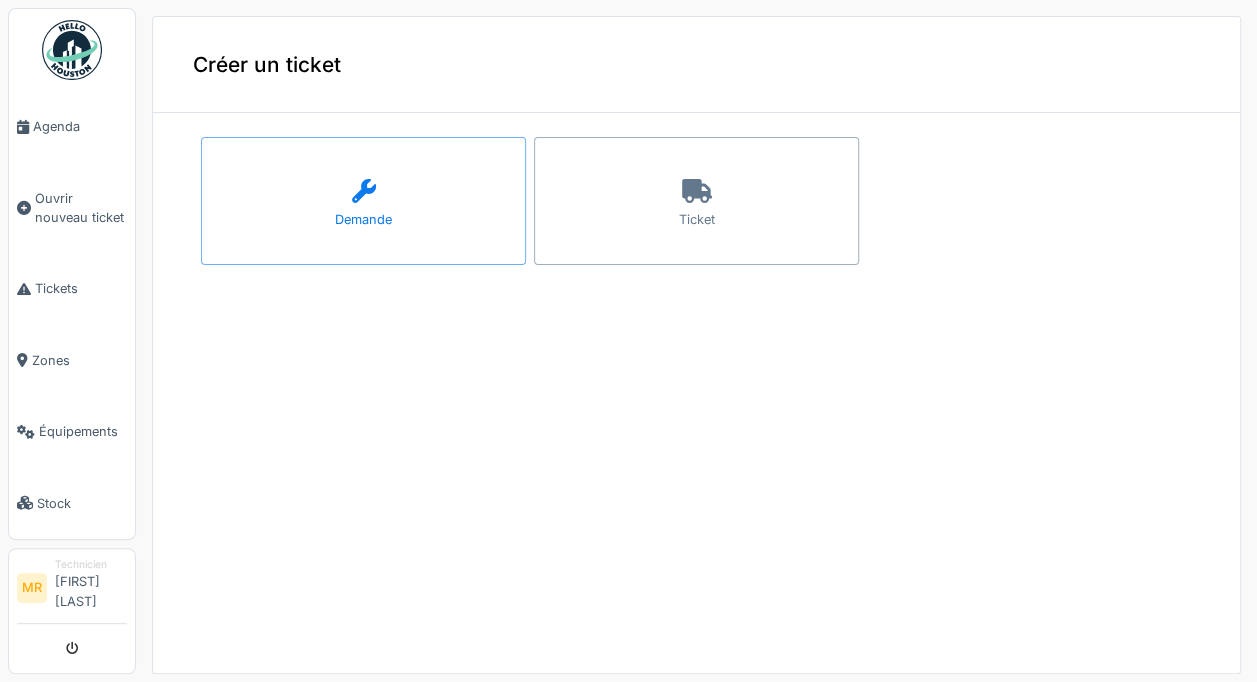 click 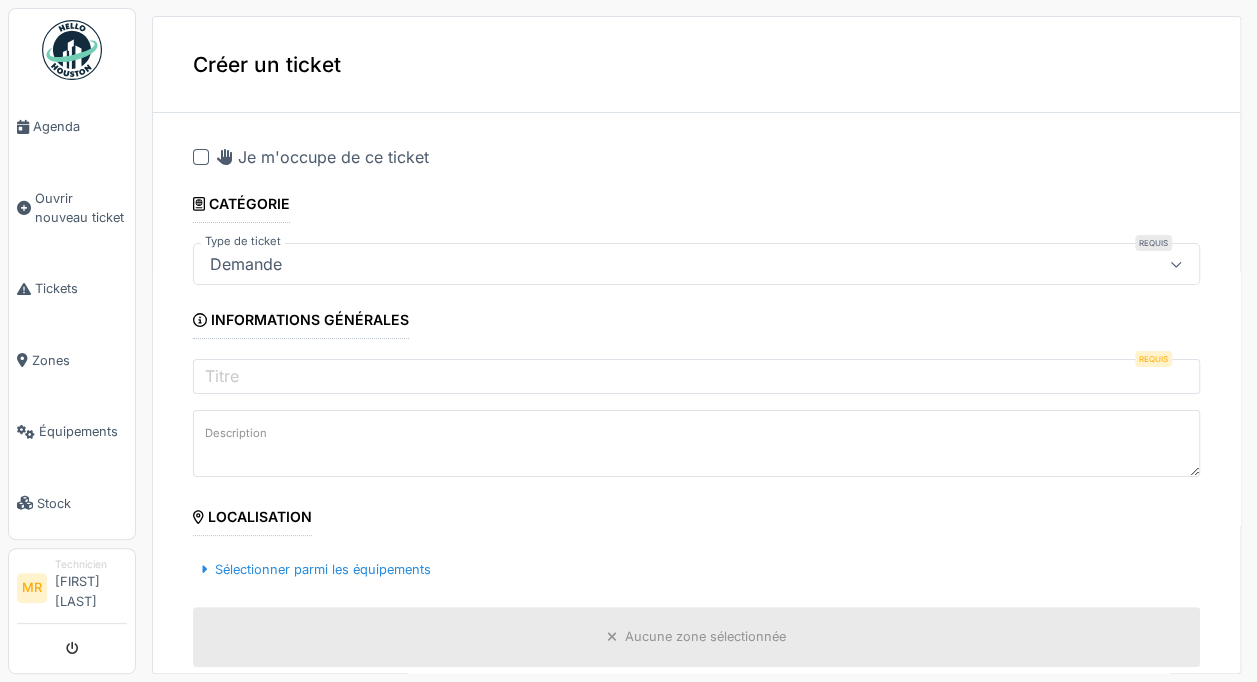 click on "Je m'occupe de ce ticket" at bounding box center (323, 157) 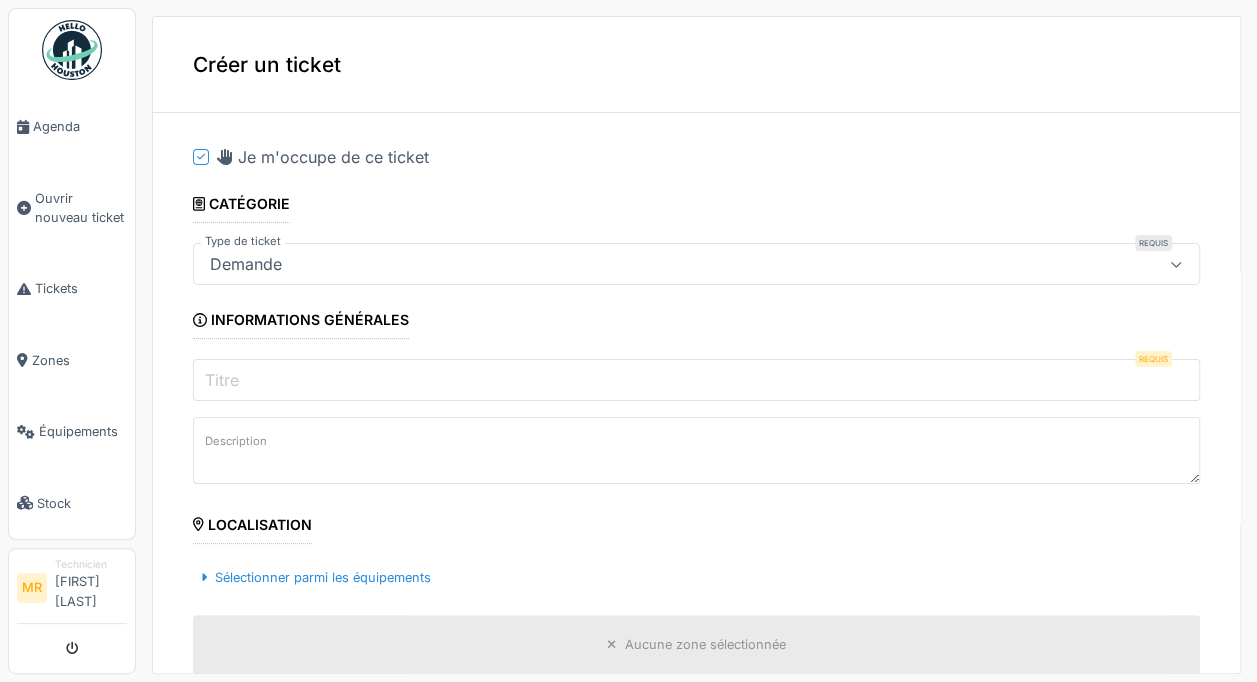 click on "Titre" at bounding box center [696, 380] 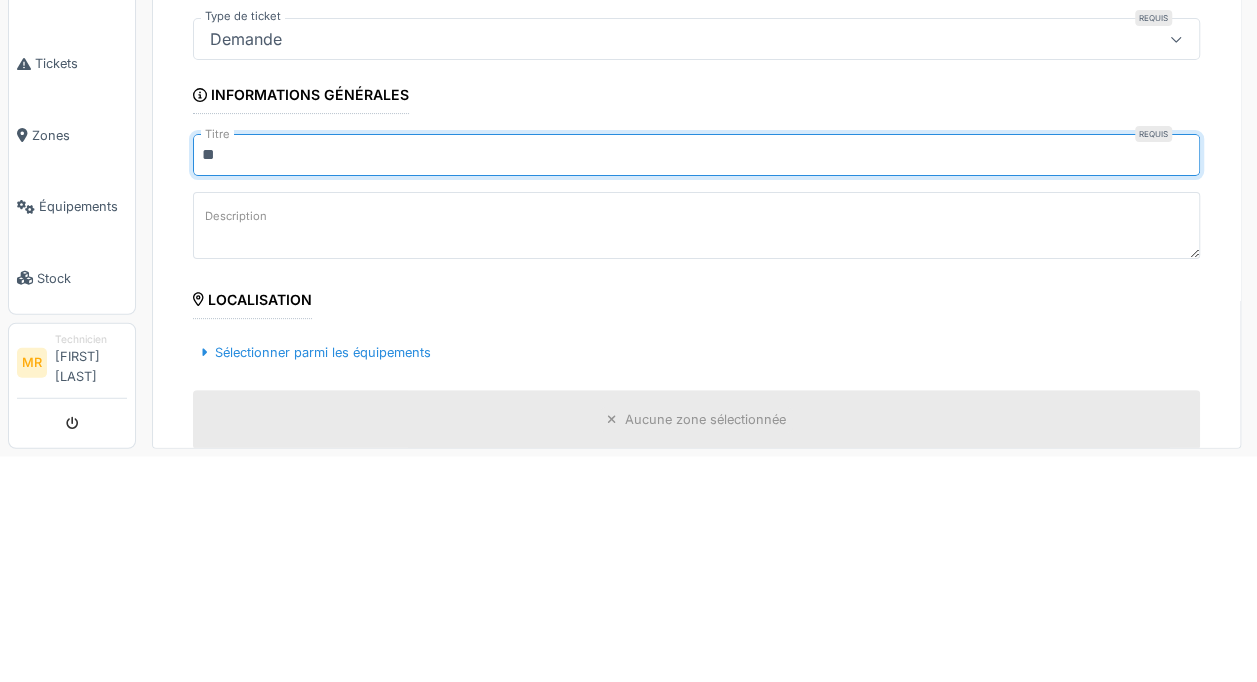 type on "*" 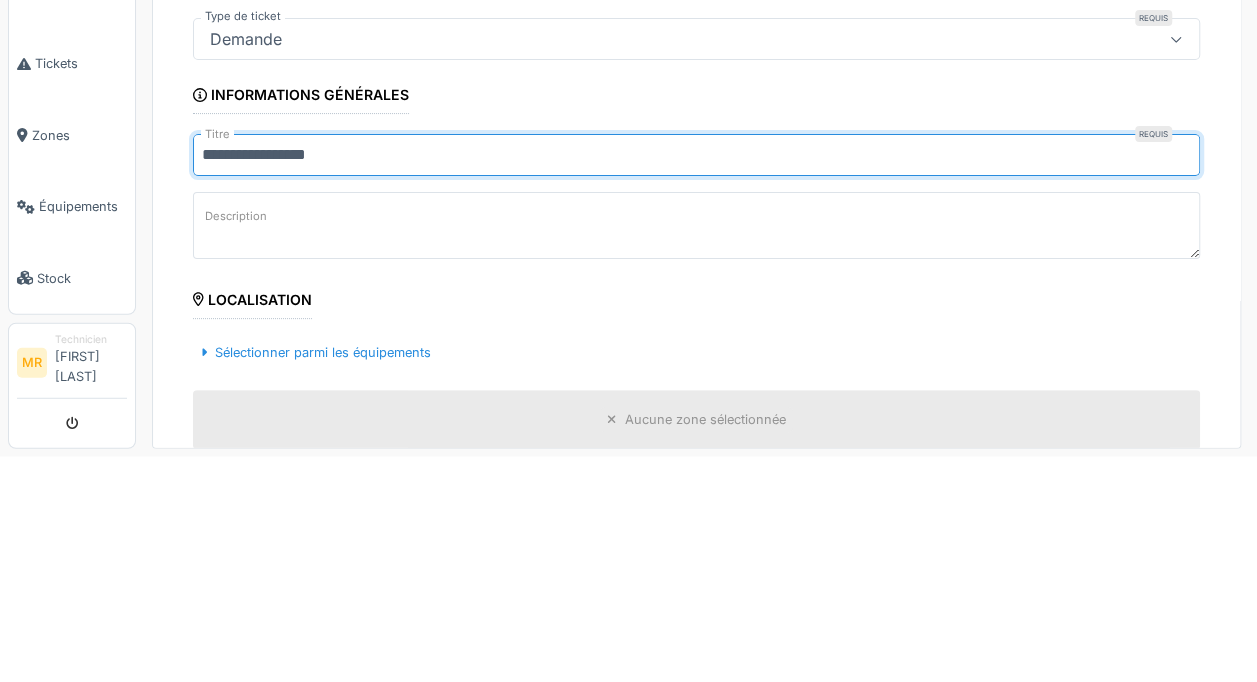 type on "**********" 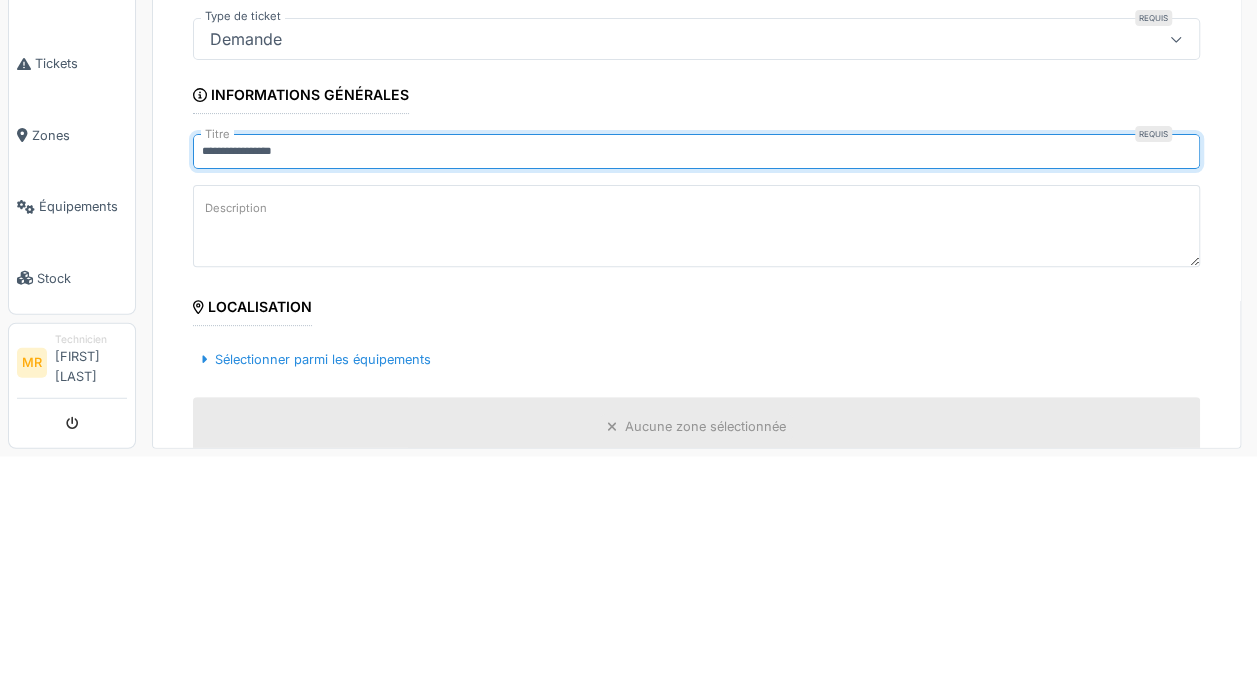 click on "Description" at bounding box center (696, 451) 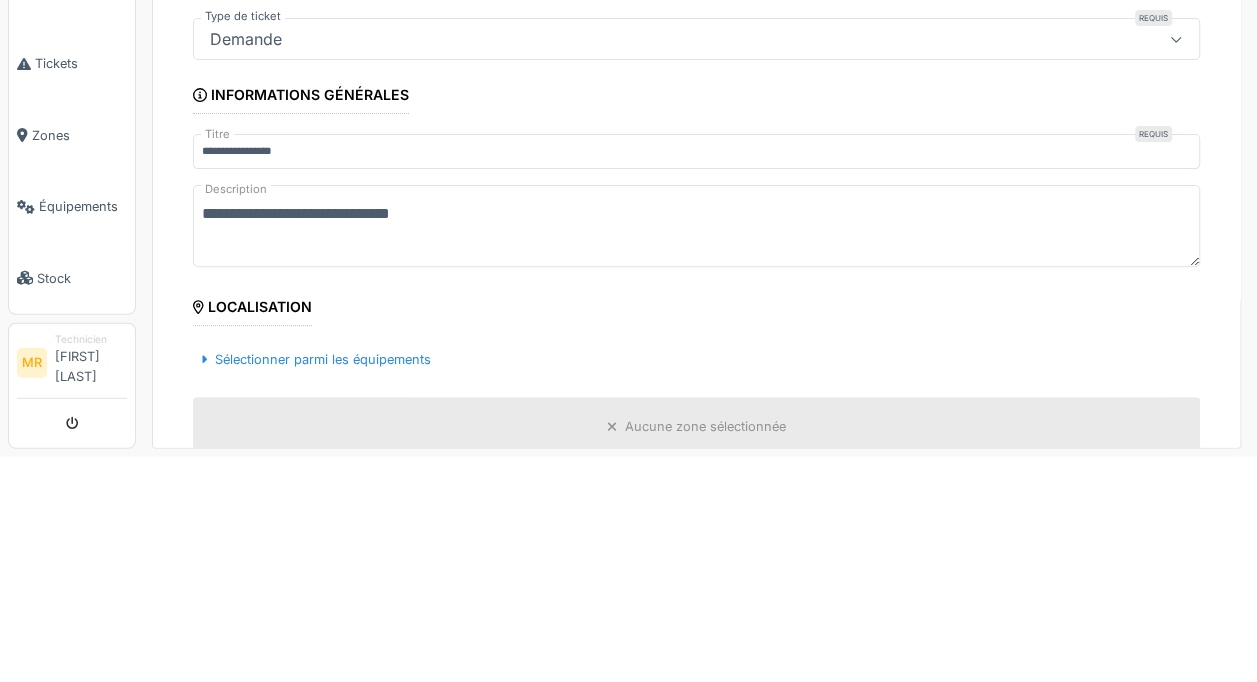 click on "**********" at bounding box center [696, 451] 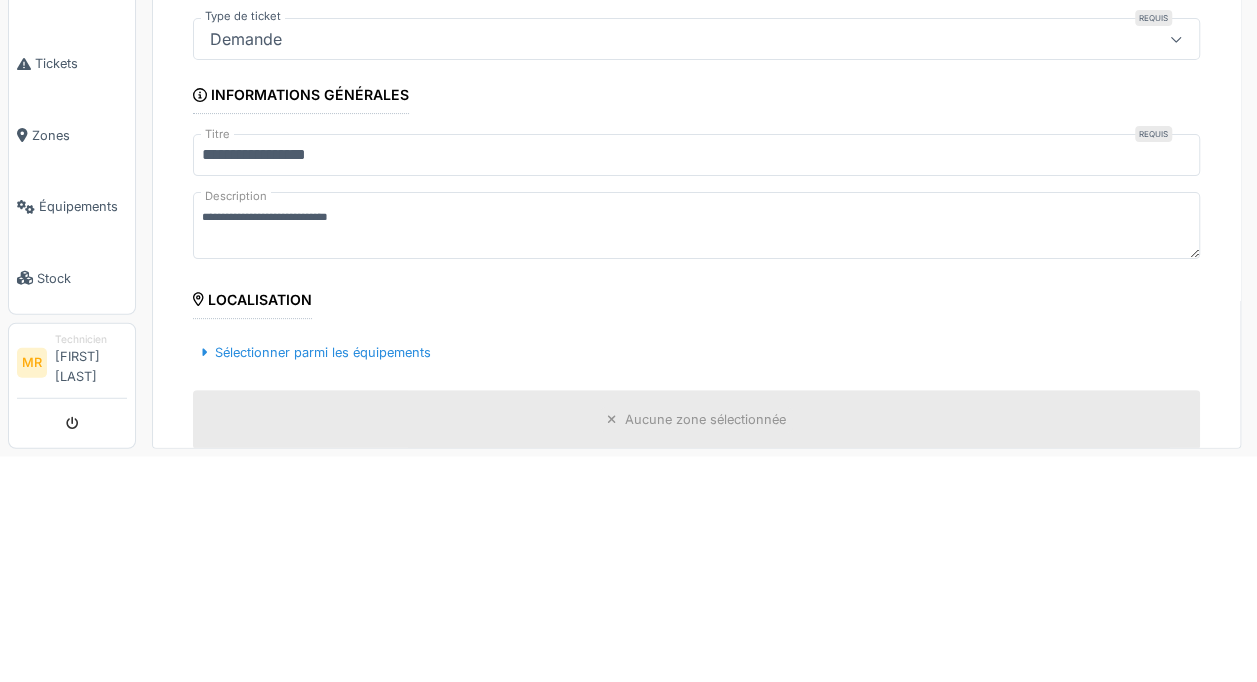 click on "**********" at bounding box center [696, 380] 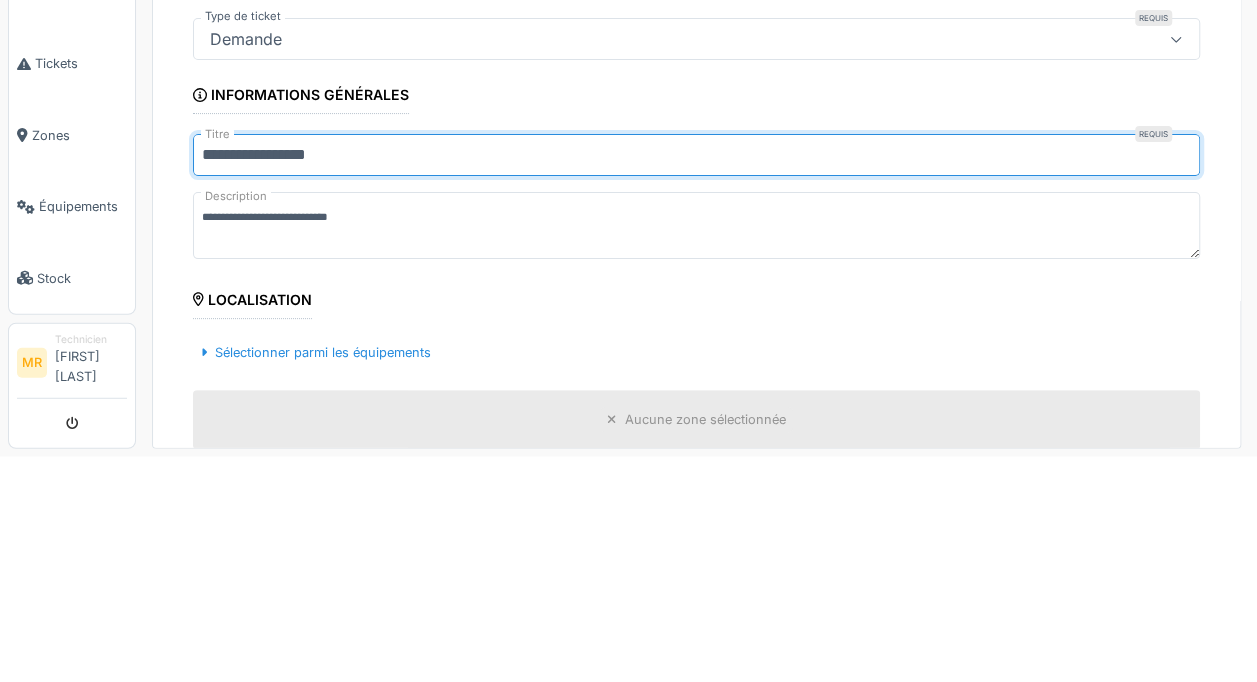 click on "**********" at bounding box center [696, 380] 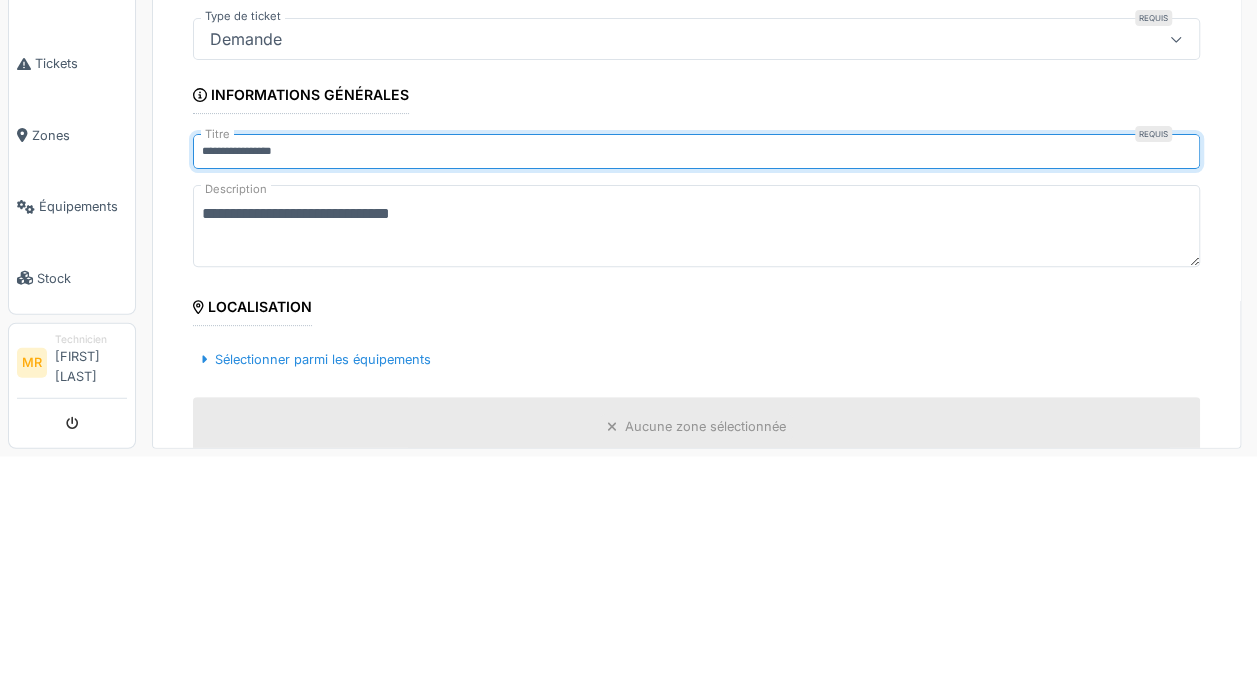 click on "**********" at bounding box center (696, 451) 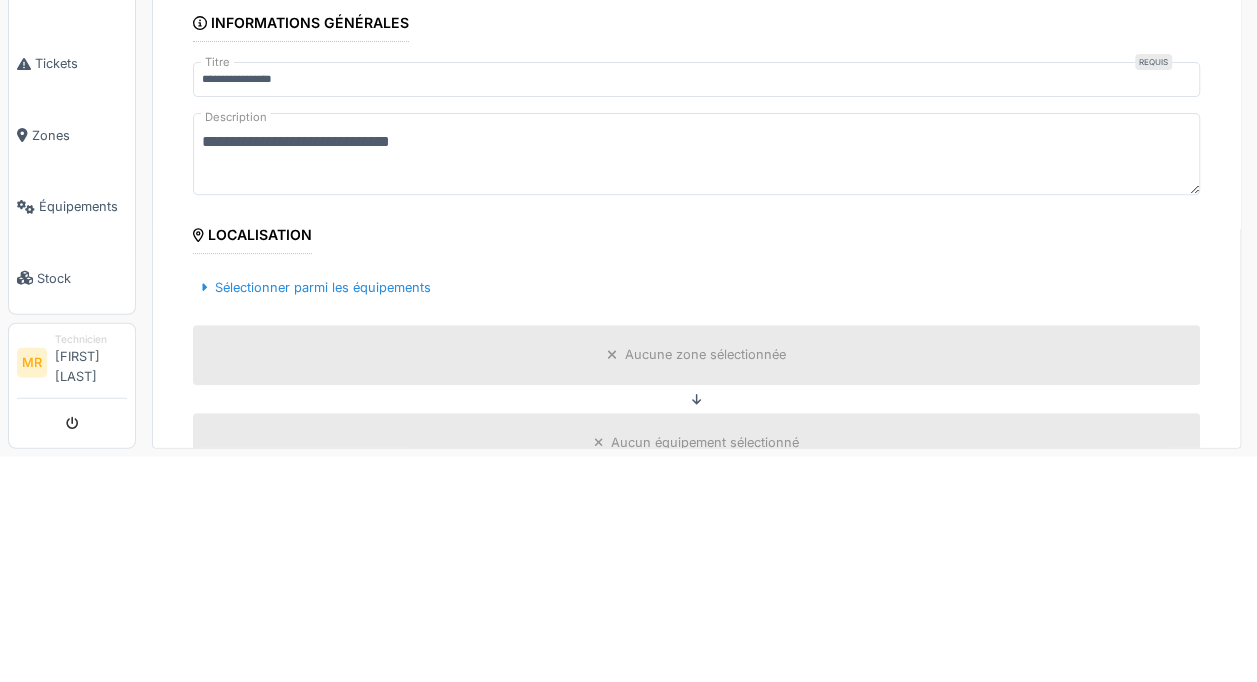 scroll, scrollTop: 140, scrollLeft: 0, axis: vertical 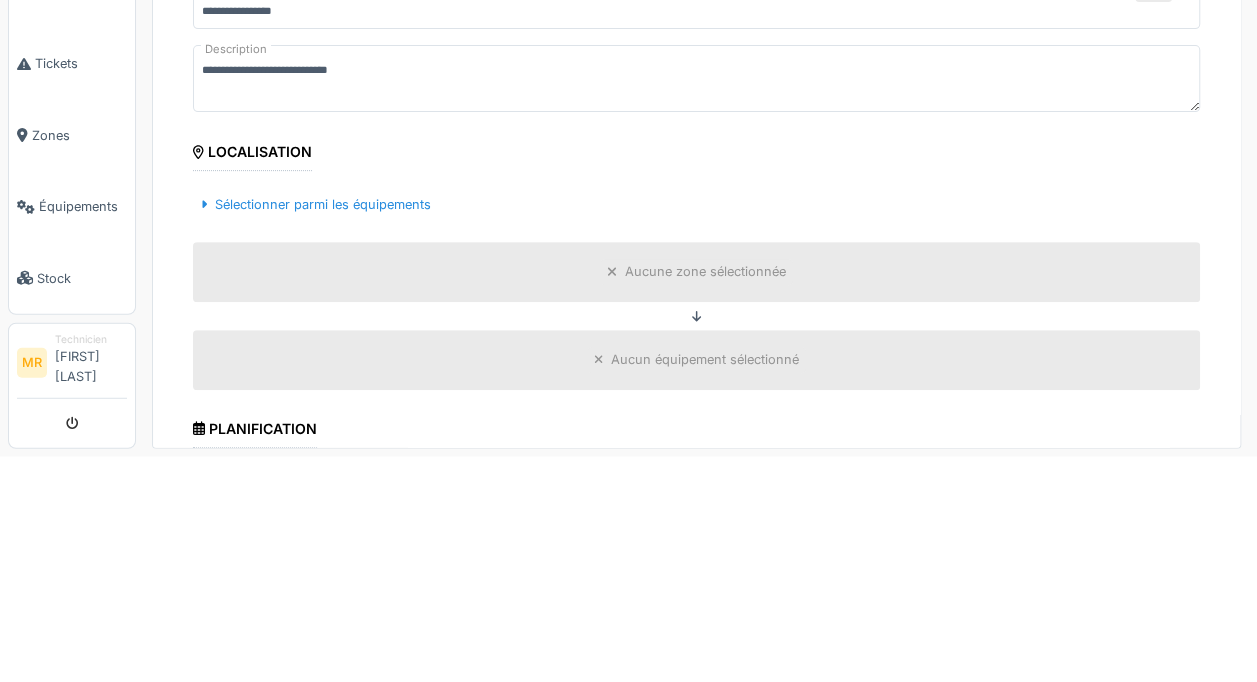 click on "Sélectionner parmi les équipements" at bounding box center (316, 429) 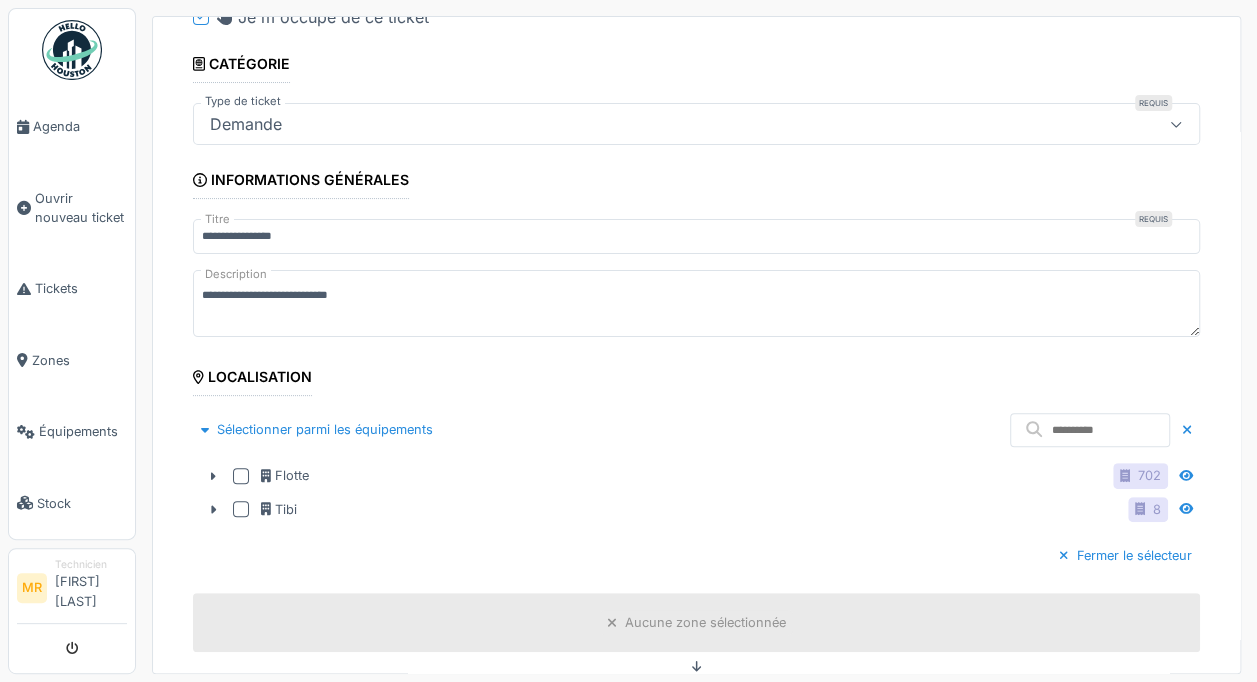 click at bounding box center (241, 509) 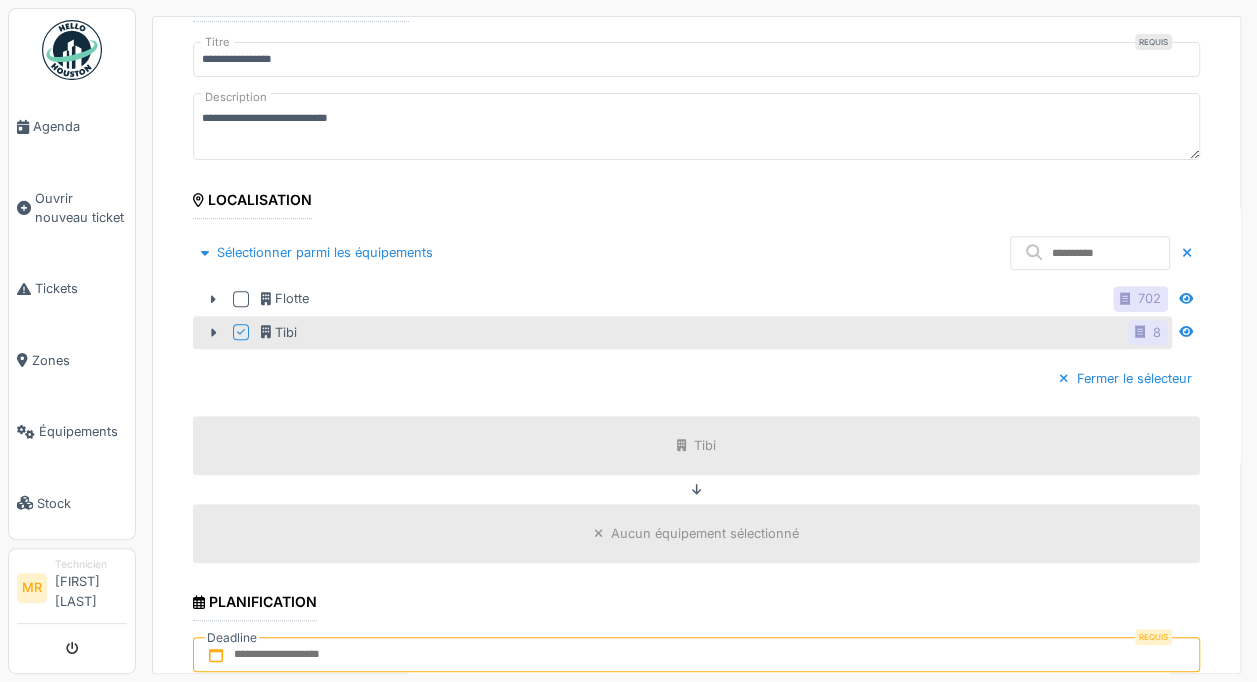 scroll, scrollTop: 311, scrollLeft: 0, axis: vertical 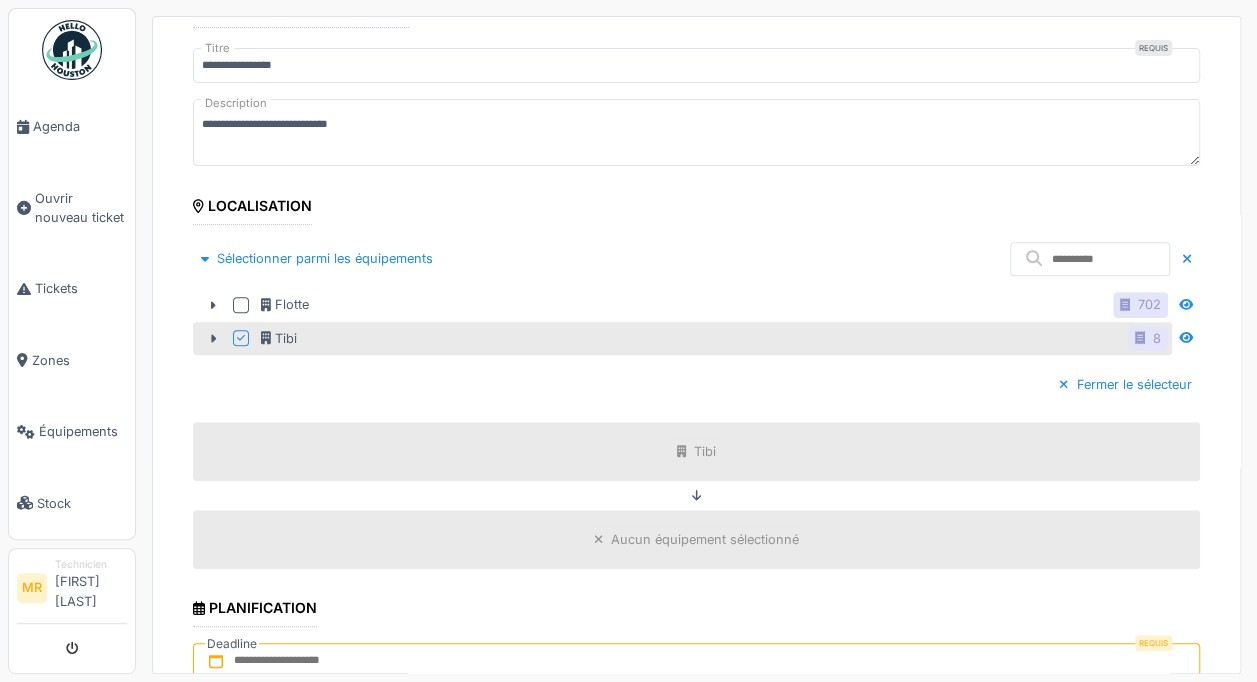 click on "Sélectionner parmi les équipements" at bounding box center (317, 258) 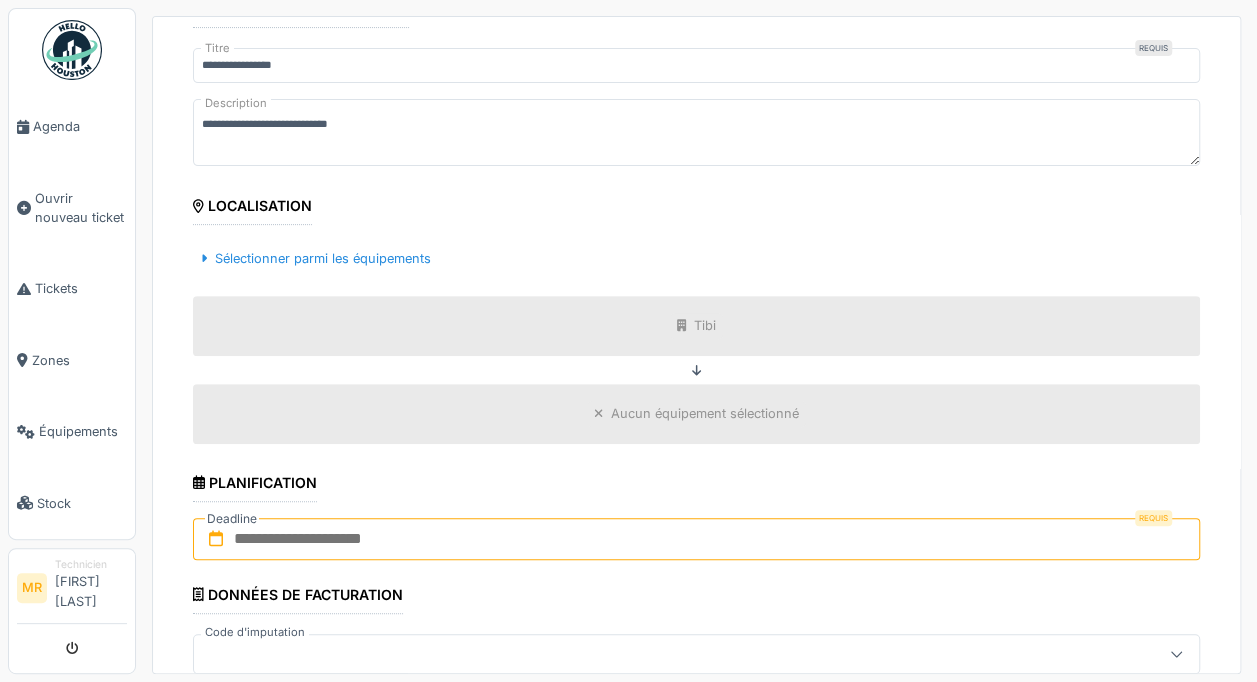 click at bounding box center (696, 539) 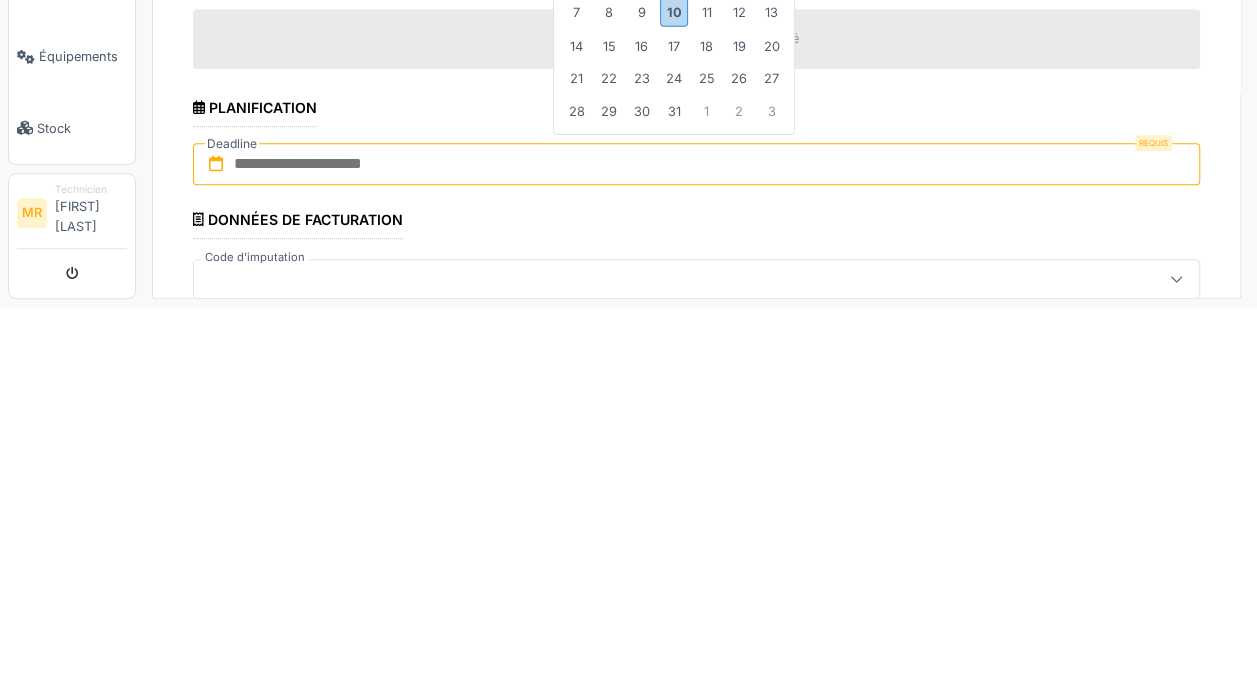 scroll, scrollTop: 2, scrollLeft: 0, axis: vertical 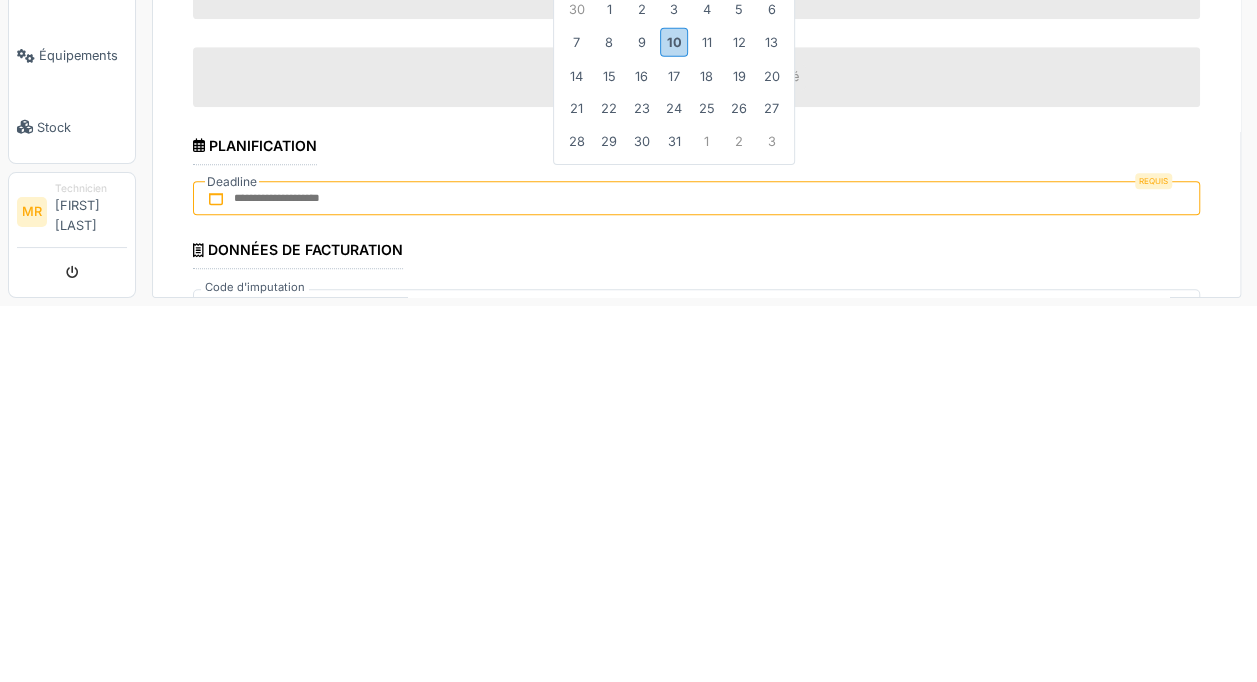 click on "10" at bounding box center [673, 418] 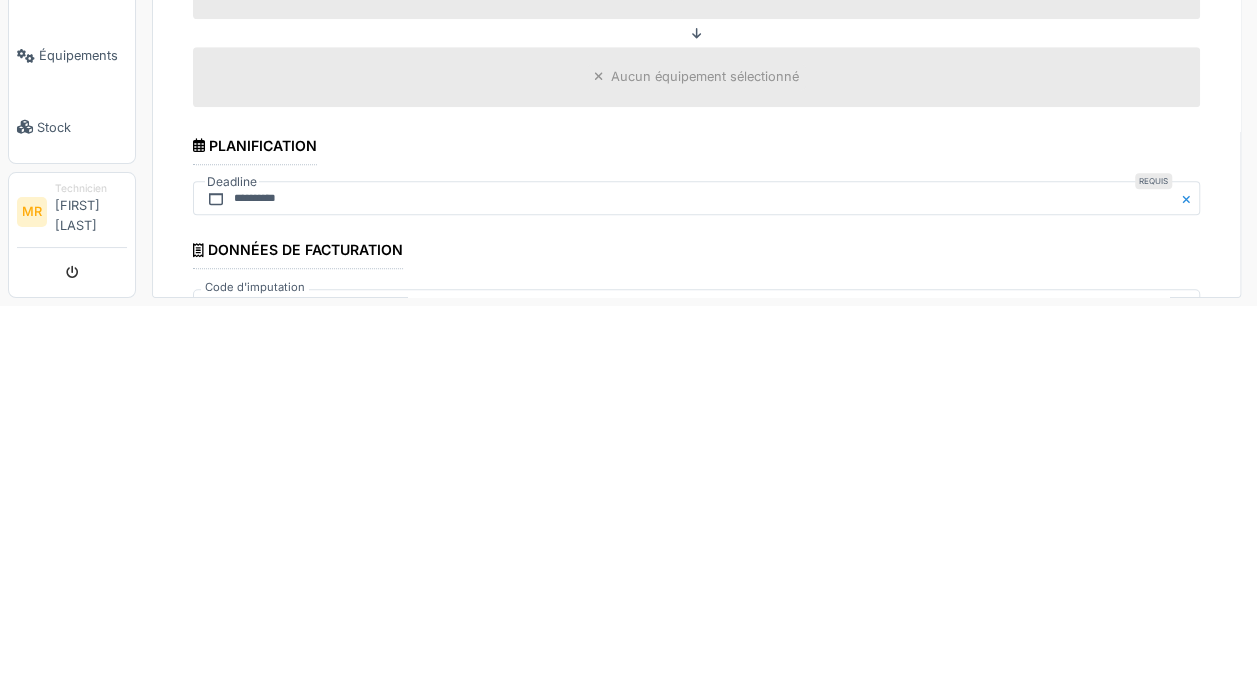 scroll, scrollTop: 2, scrollLeft: 0, axis: vertical 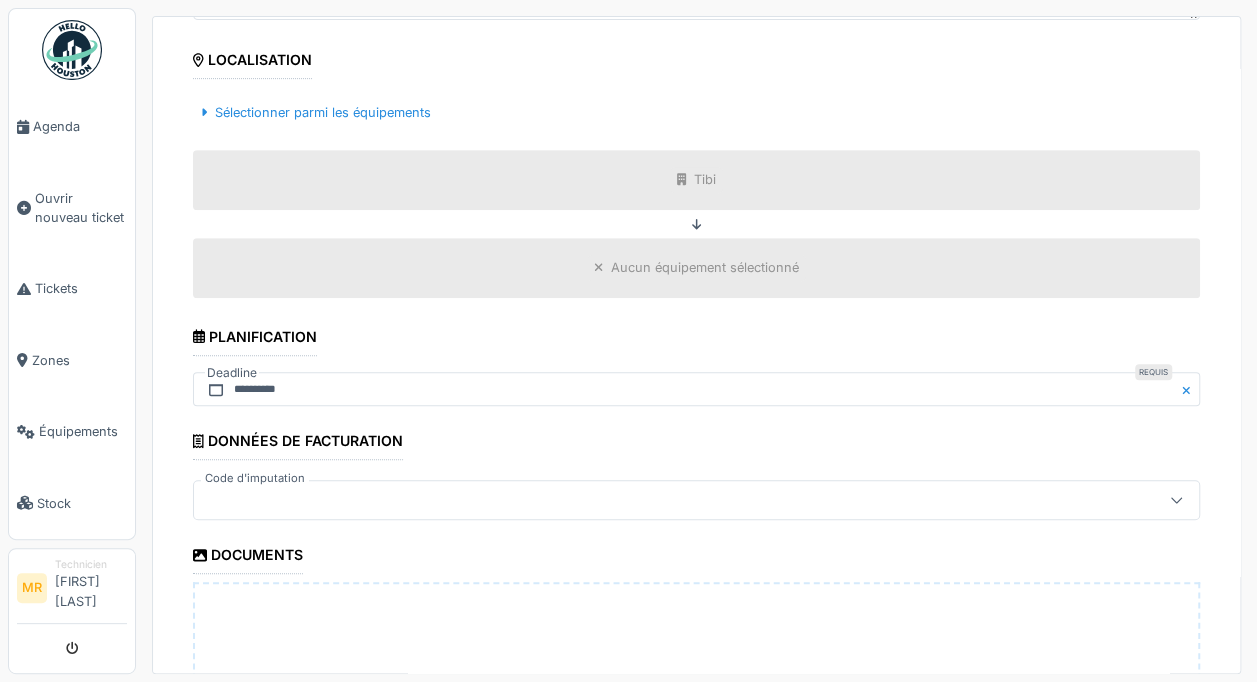 click at bounding box center [696, 500] 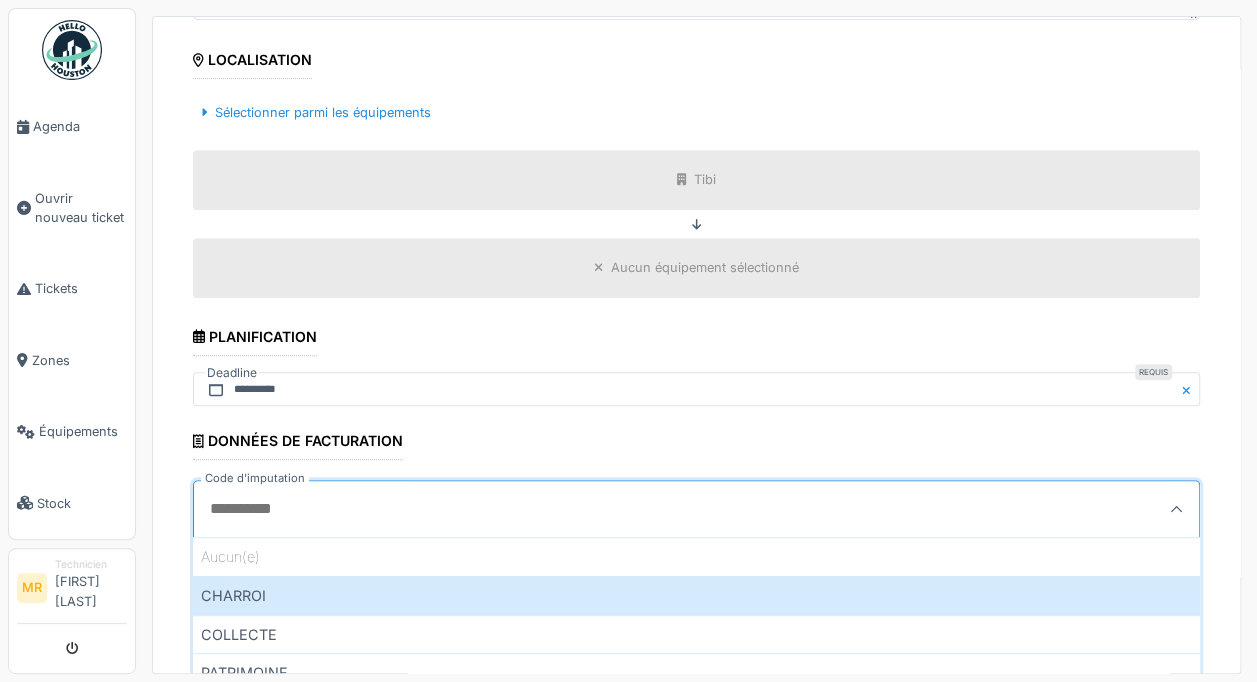 scroll, scrollTop: 4, scrollLeft: 0, axis: vertical 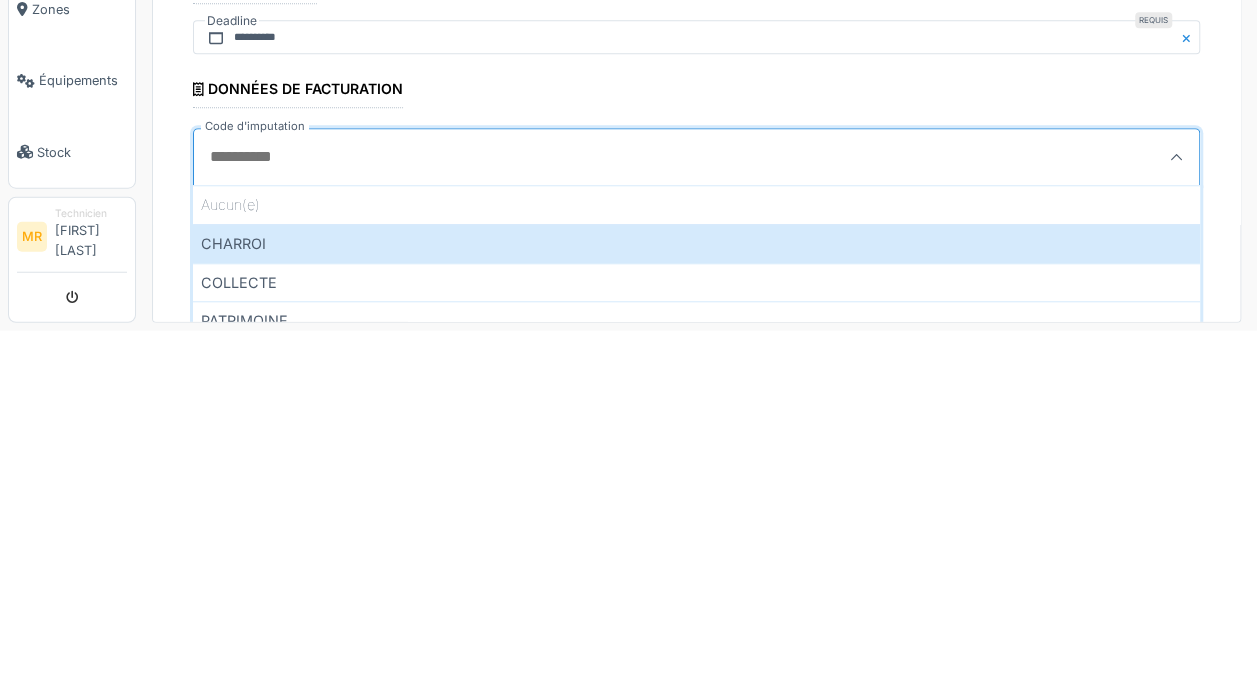 click on "CHARROI" at bounding box center (696, 595) 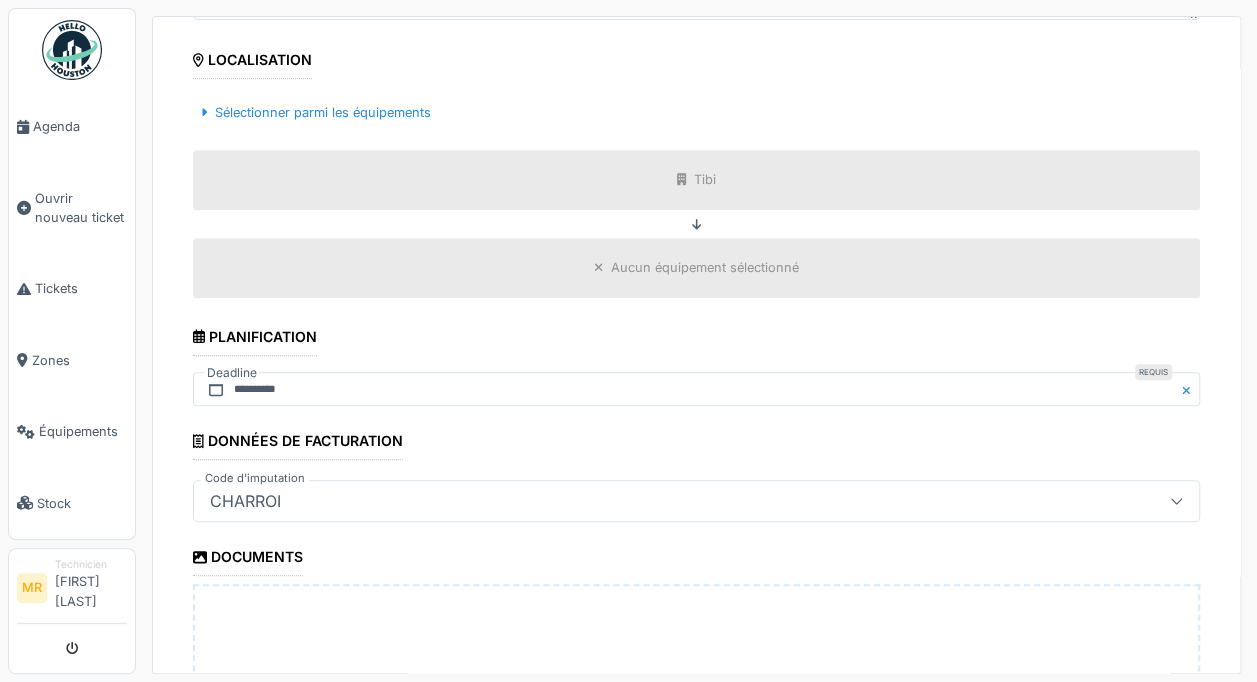 click on "CHARROI" at bounding box center [646, 501] 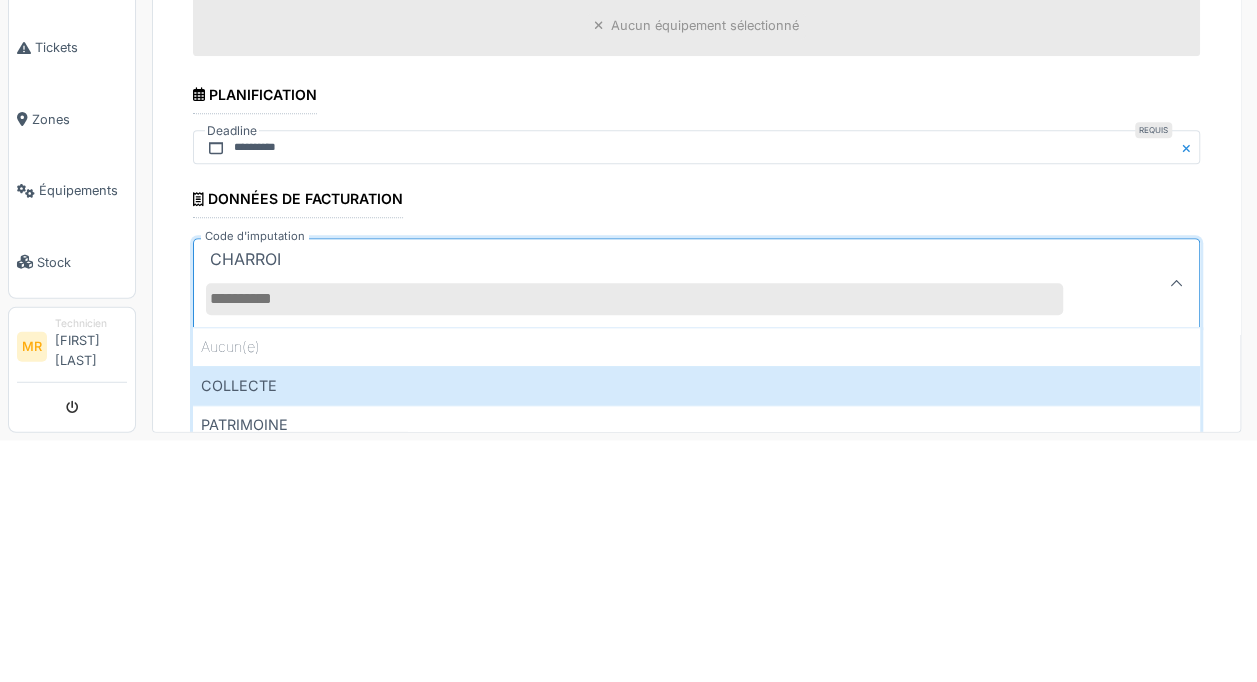 scroll, scrollTop: 7, scrollLeft: 0, axis: vertical 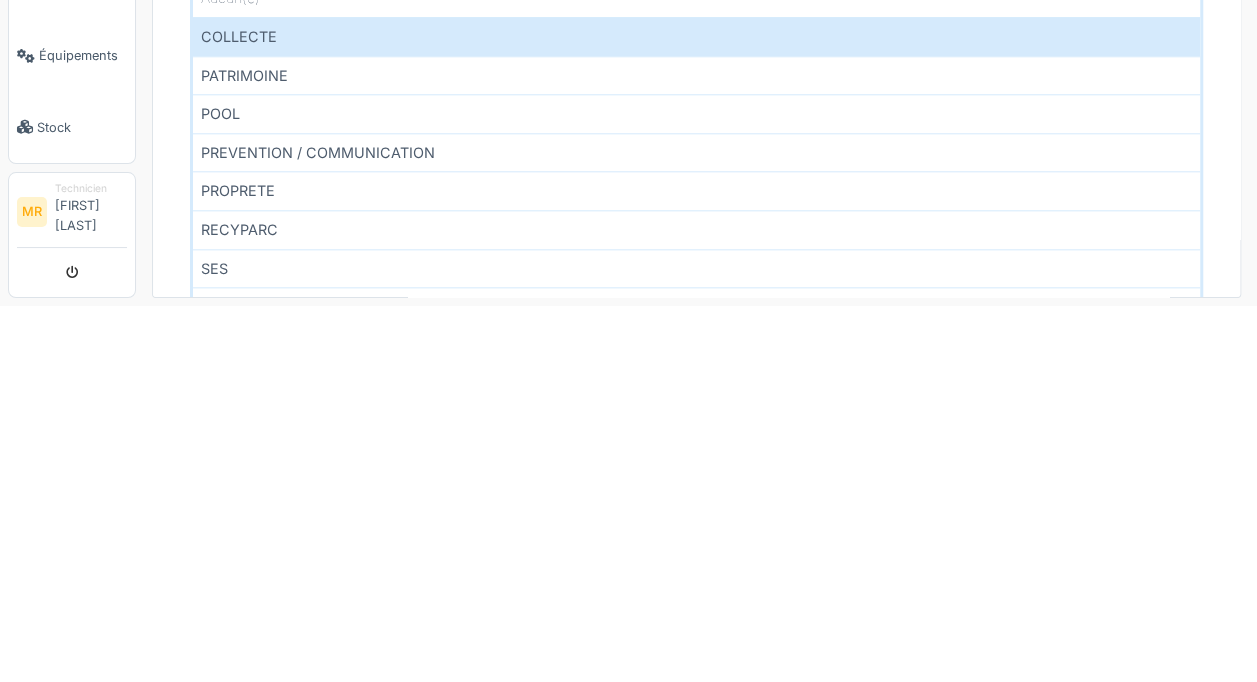 click on "RECYPARC" at bounding box center [696, 605] 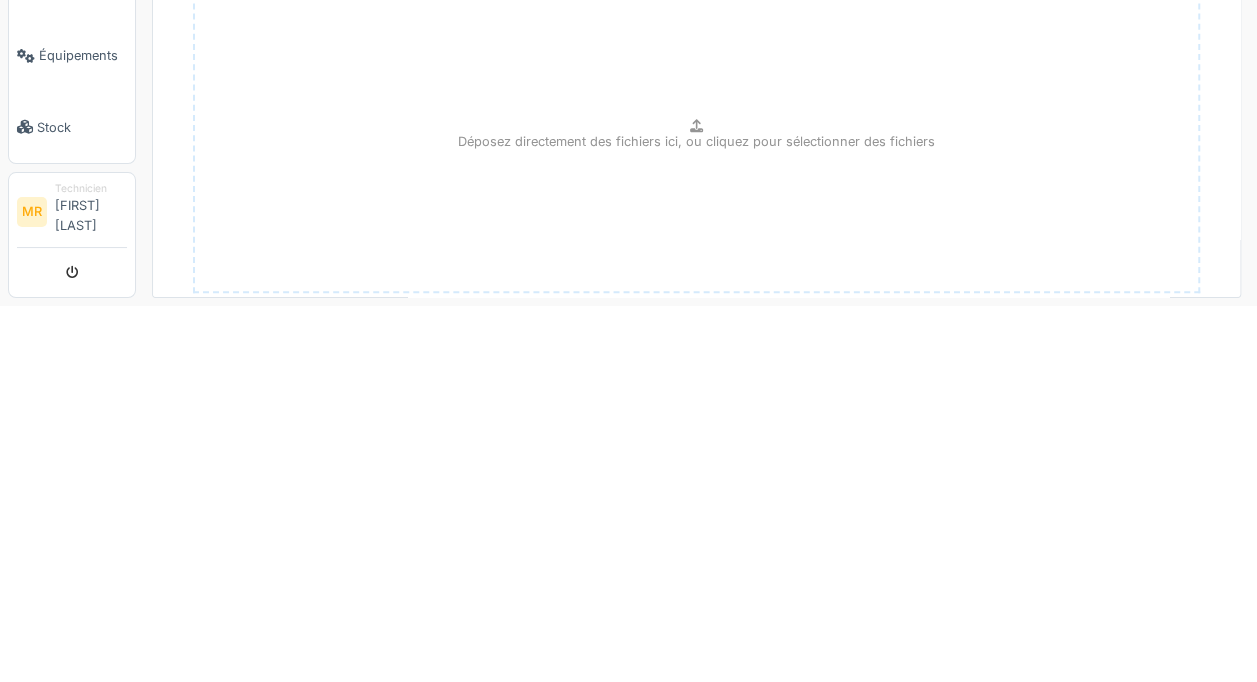 scroll, scrollTop: 7, scrollLeft: 0, axis: vertical 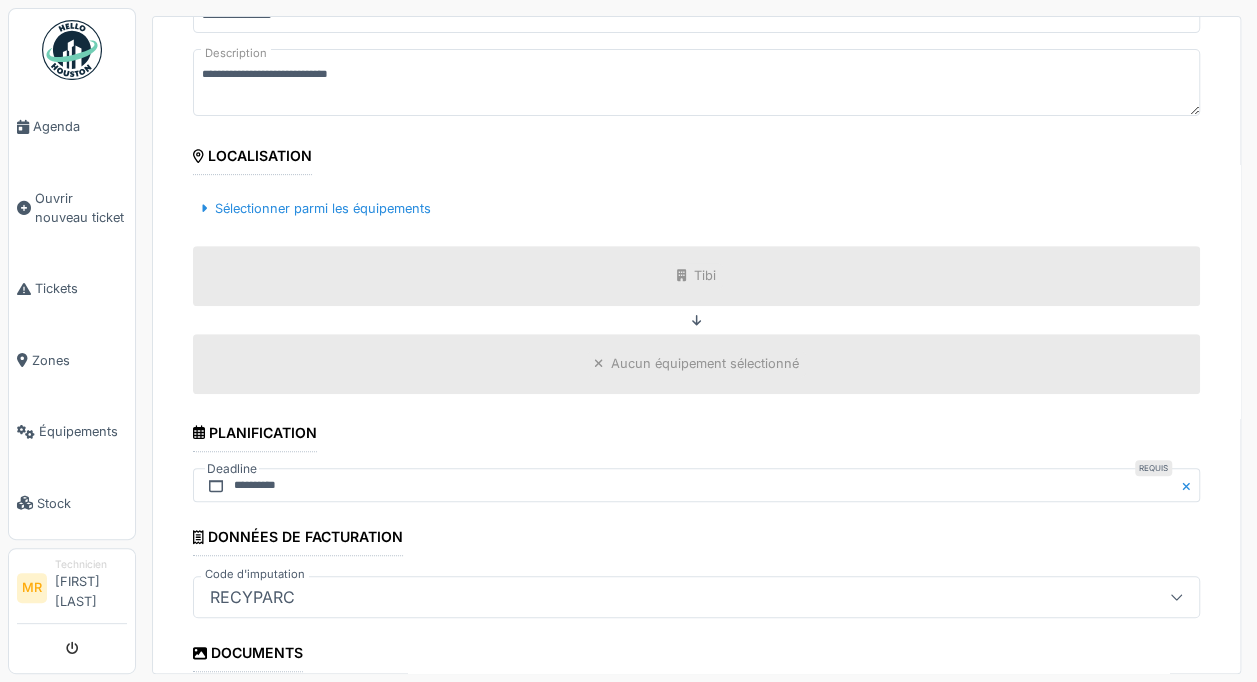 click 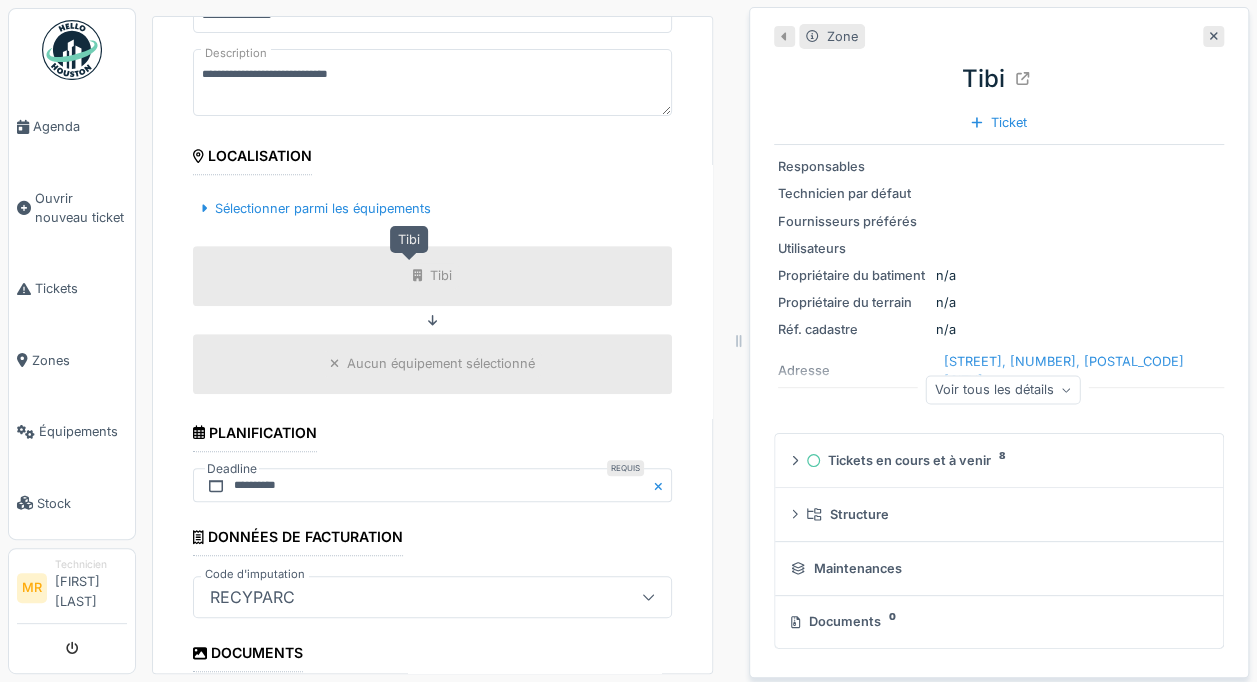 click on "Sélectionner parmi les équipements" at bounding box center [316, 208] 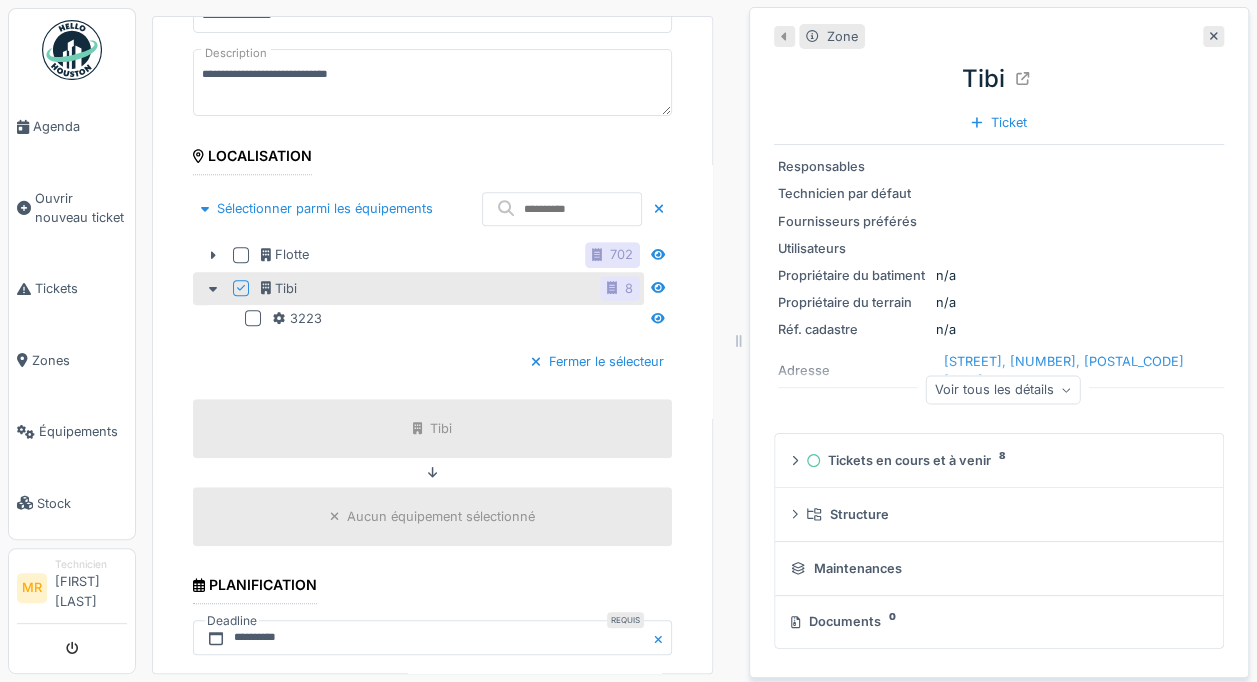 click at bounding box center (241, 255) 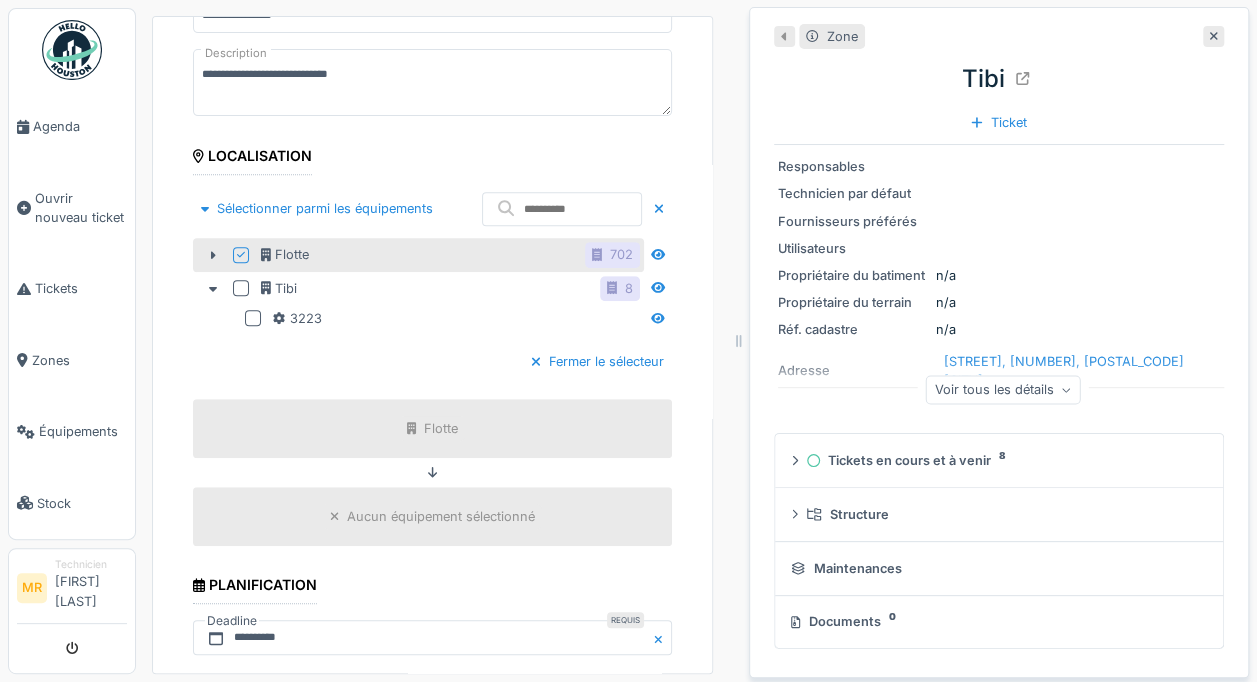 click at bounding box center (213, 255) 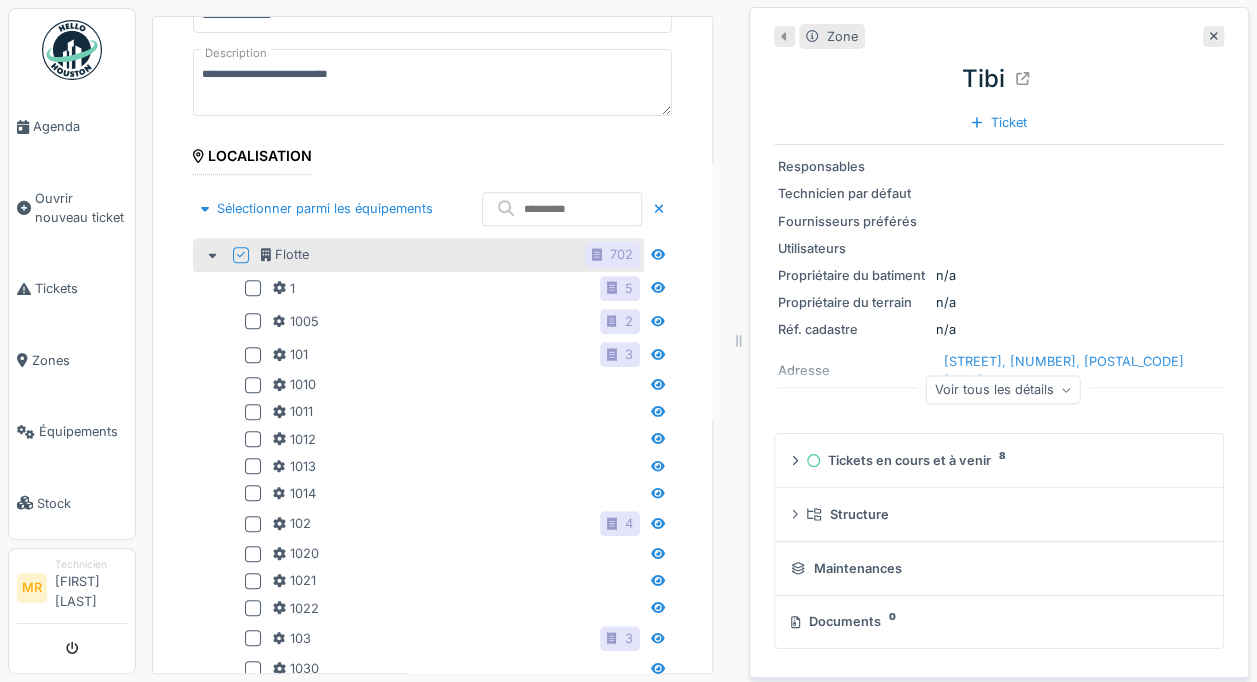 click 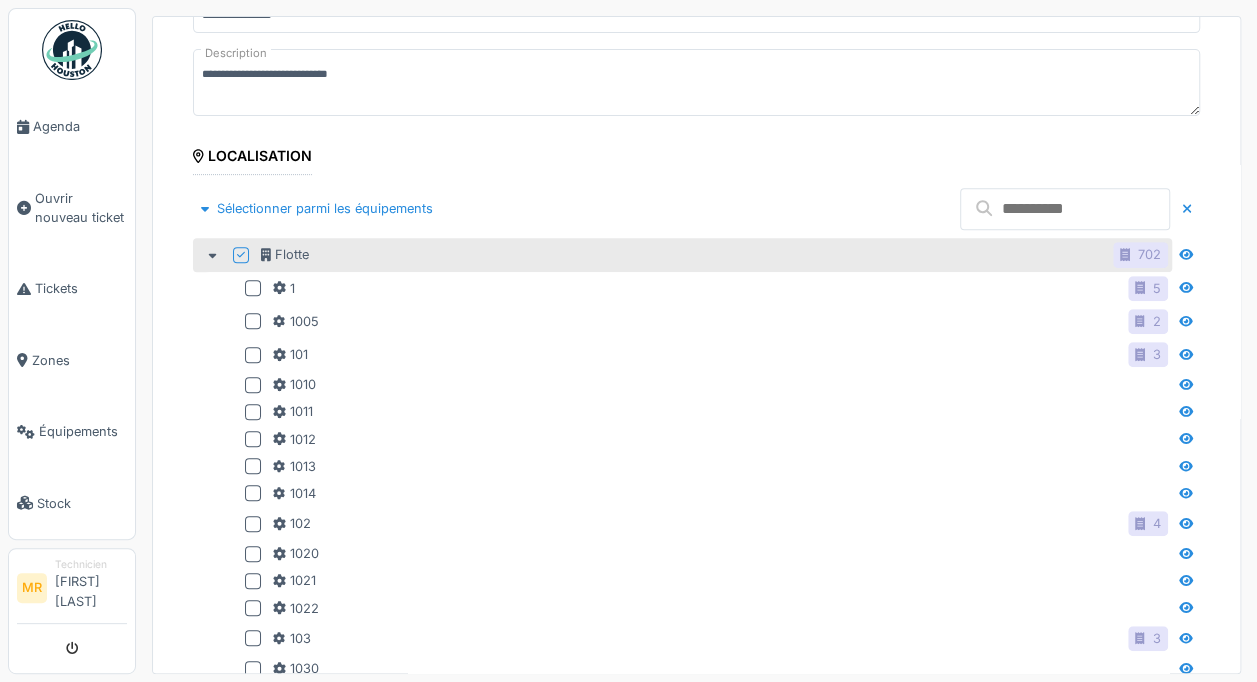 click at bounding box center (1065, 209) 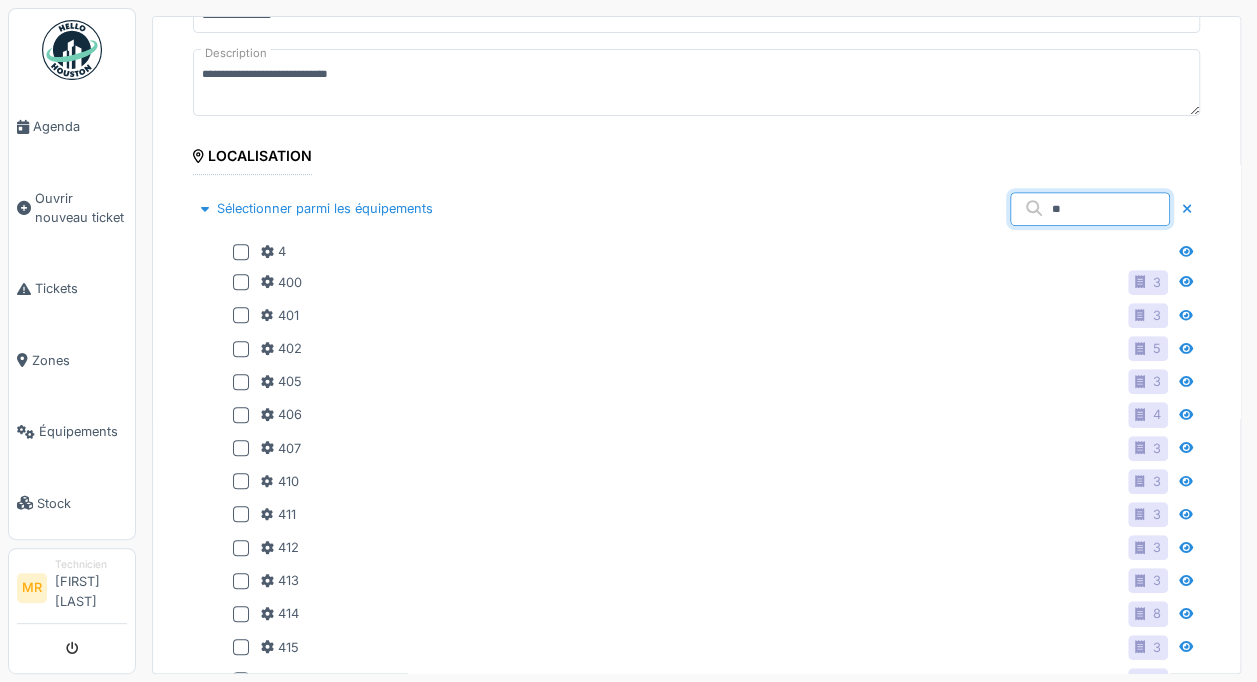 click at bounding box center [241, 252] 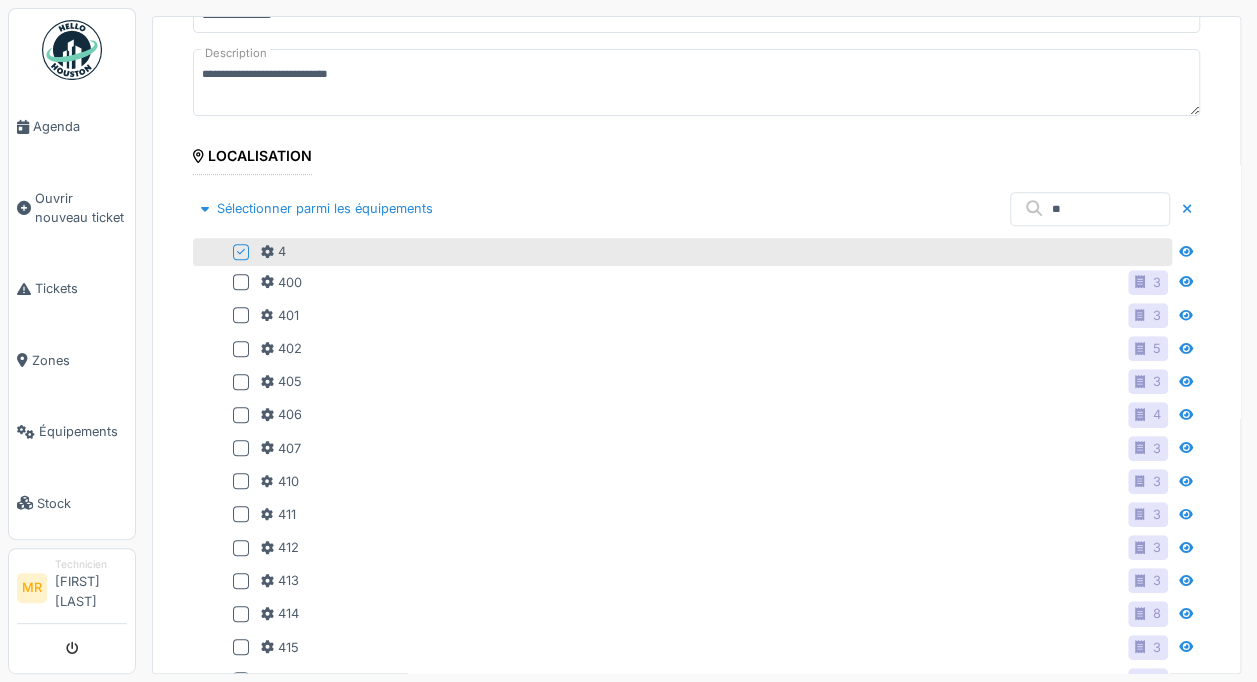 click 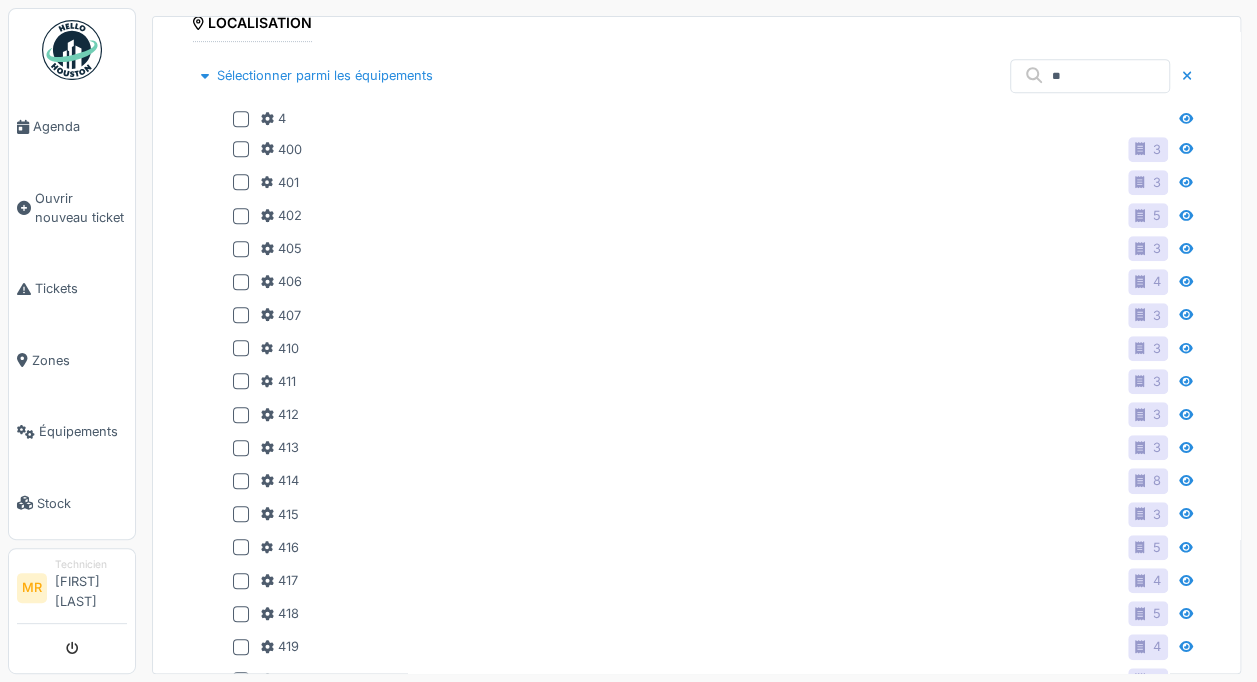 scroll, scrollTop: 493, scrollLeft: 0, axis: vertical 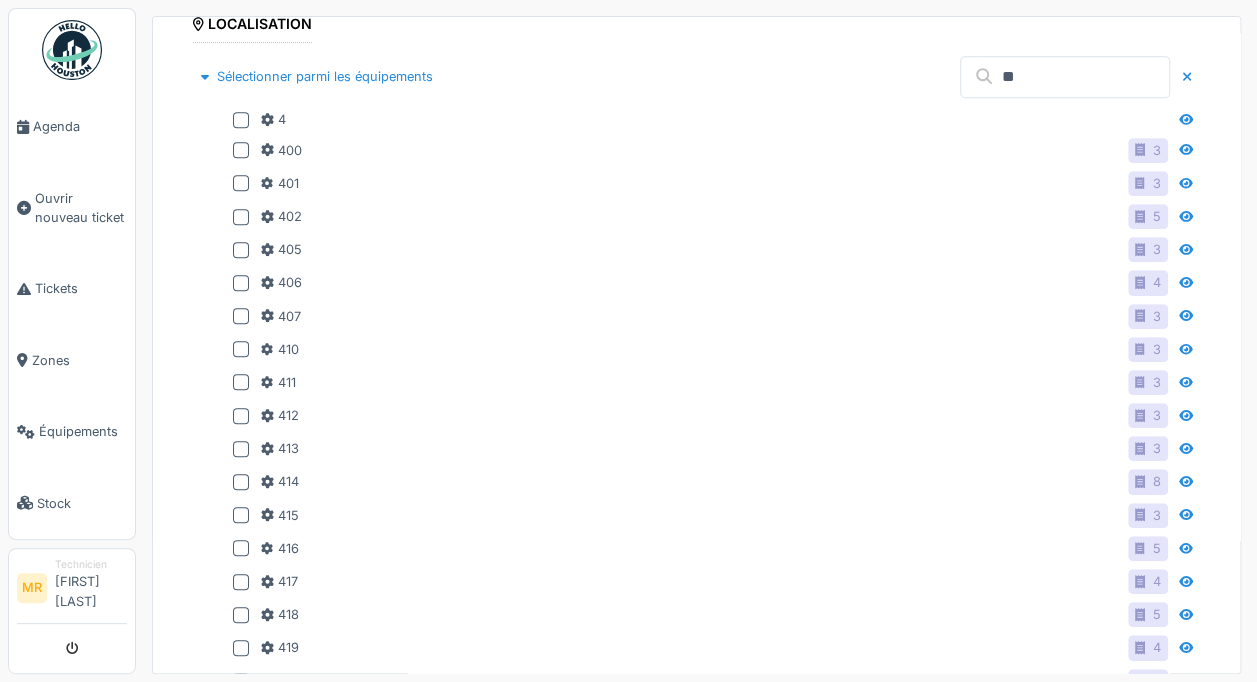 click on "**" at bounding box center [1065, 77] 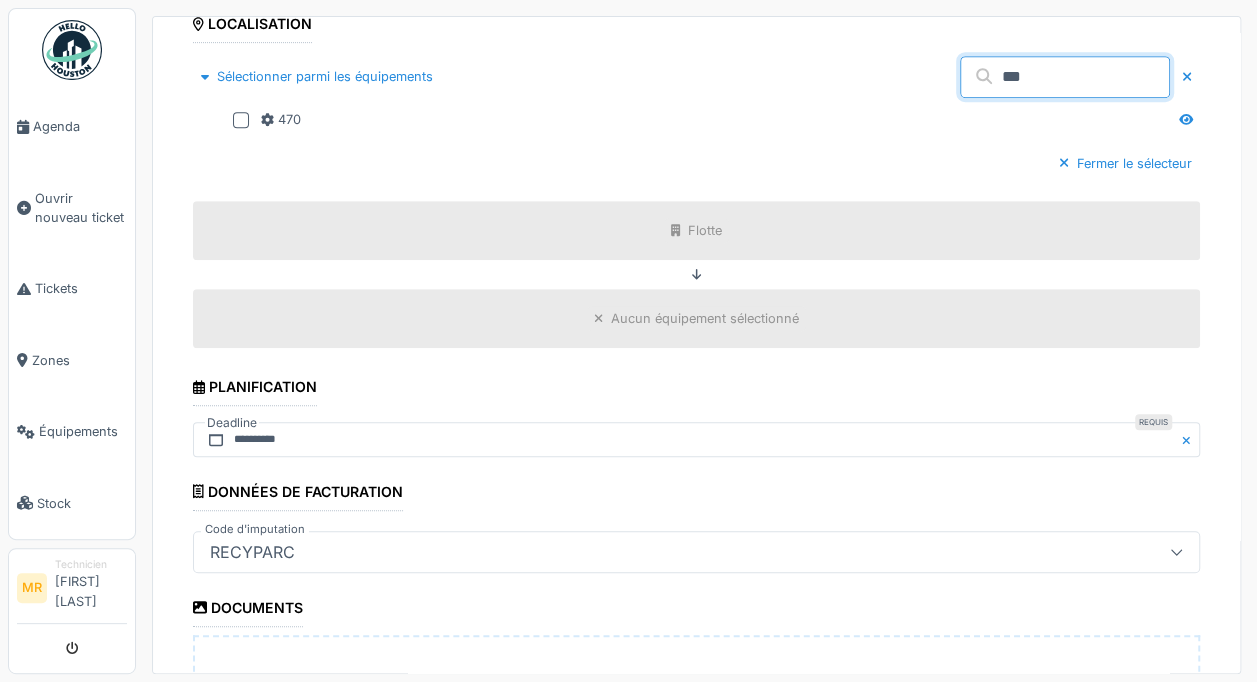 type on "***" 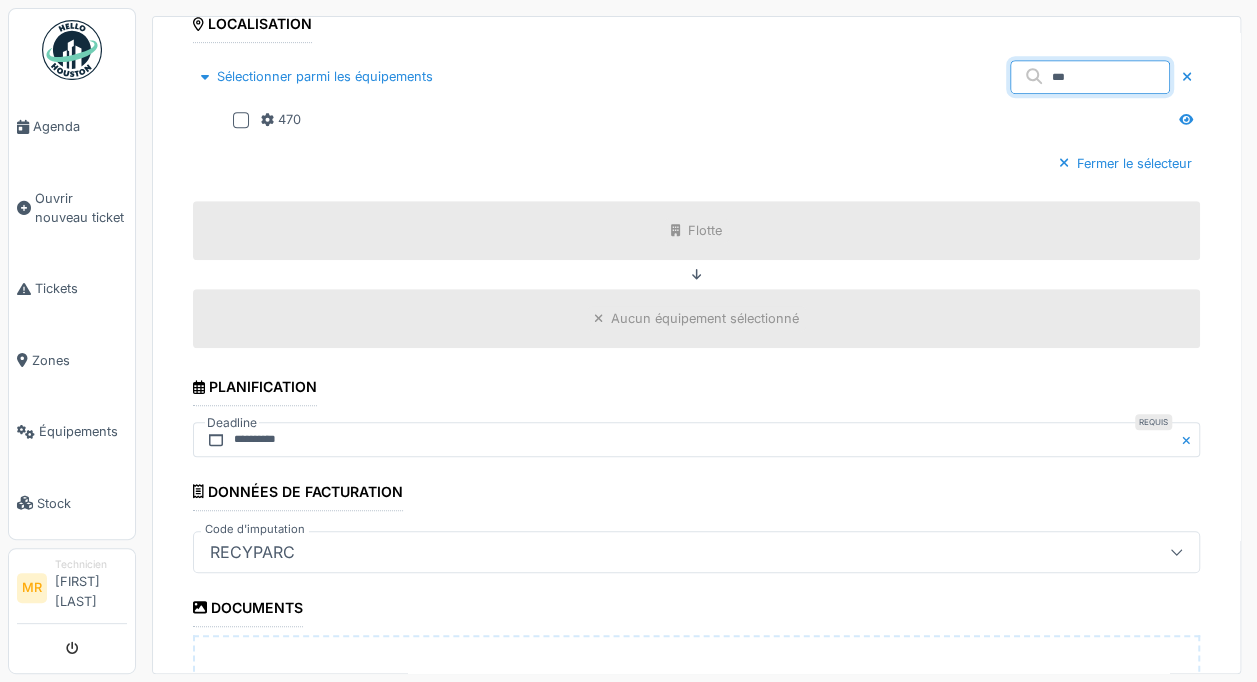 click at bounding box center [241, 120] 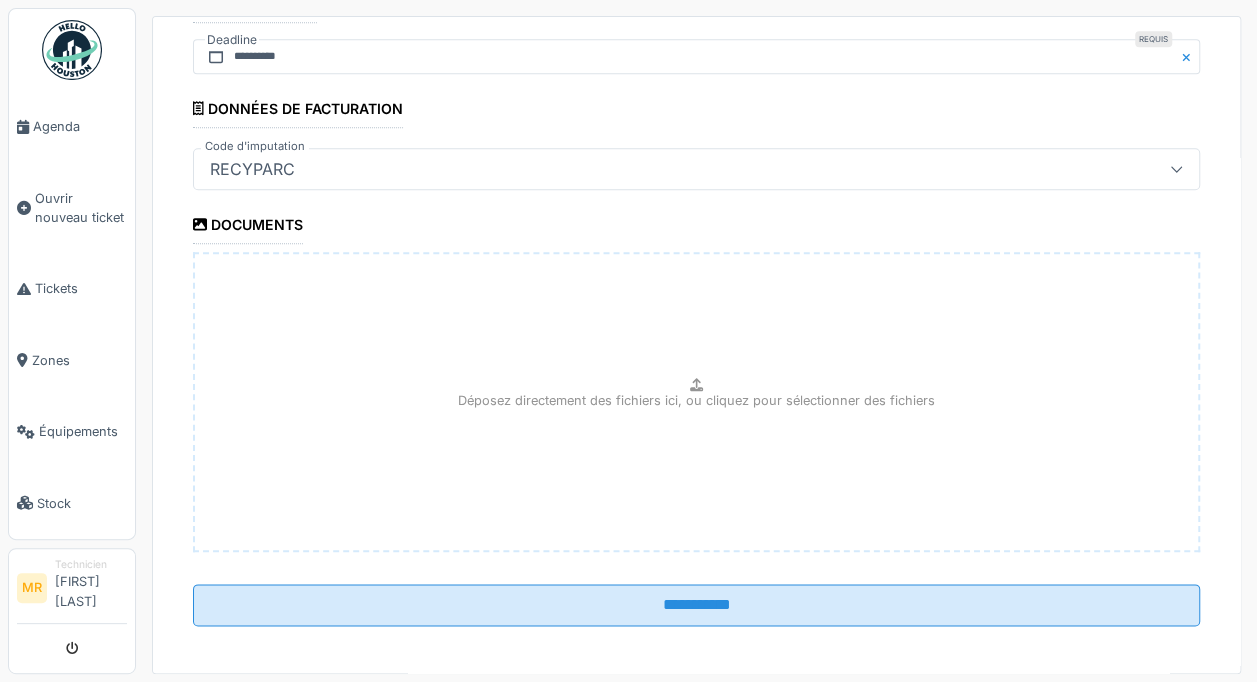 scroll, scrollTop: 882, scrollLeft: 0, axis: vertical 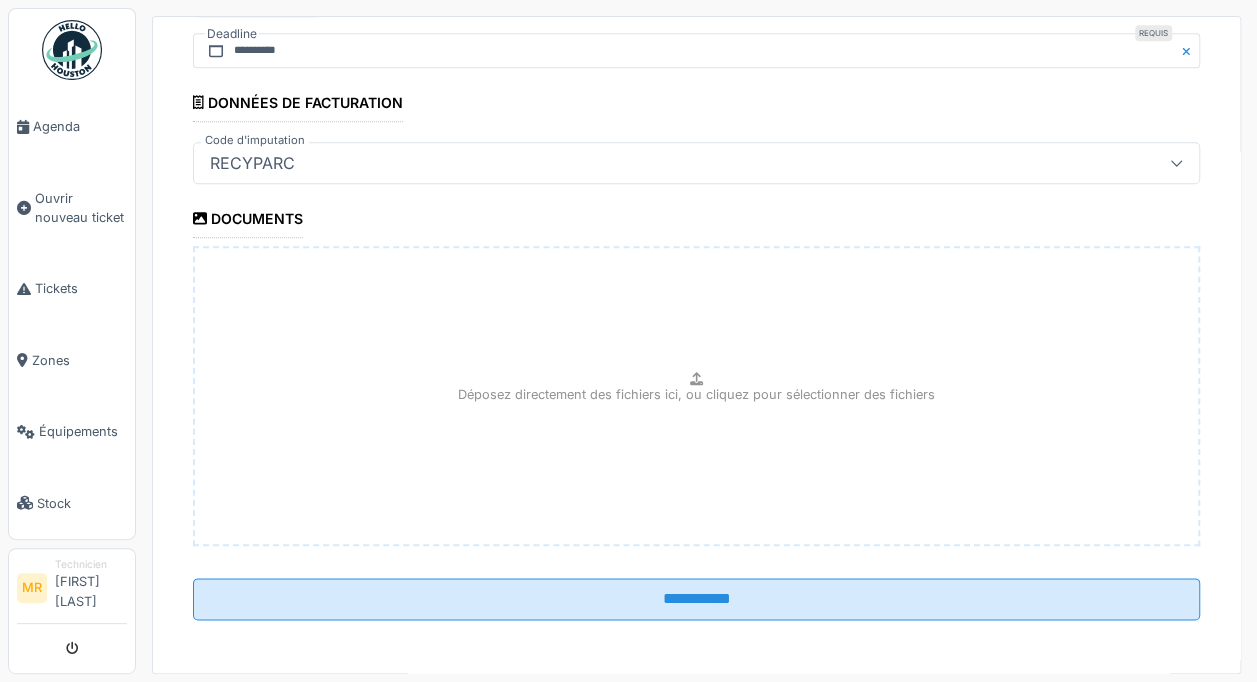 click on "**********" at bounding box center [696, 599] 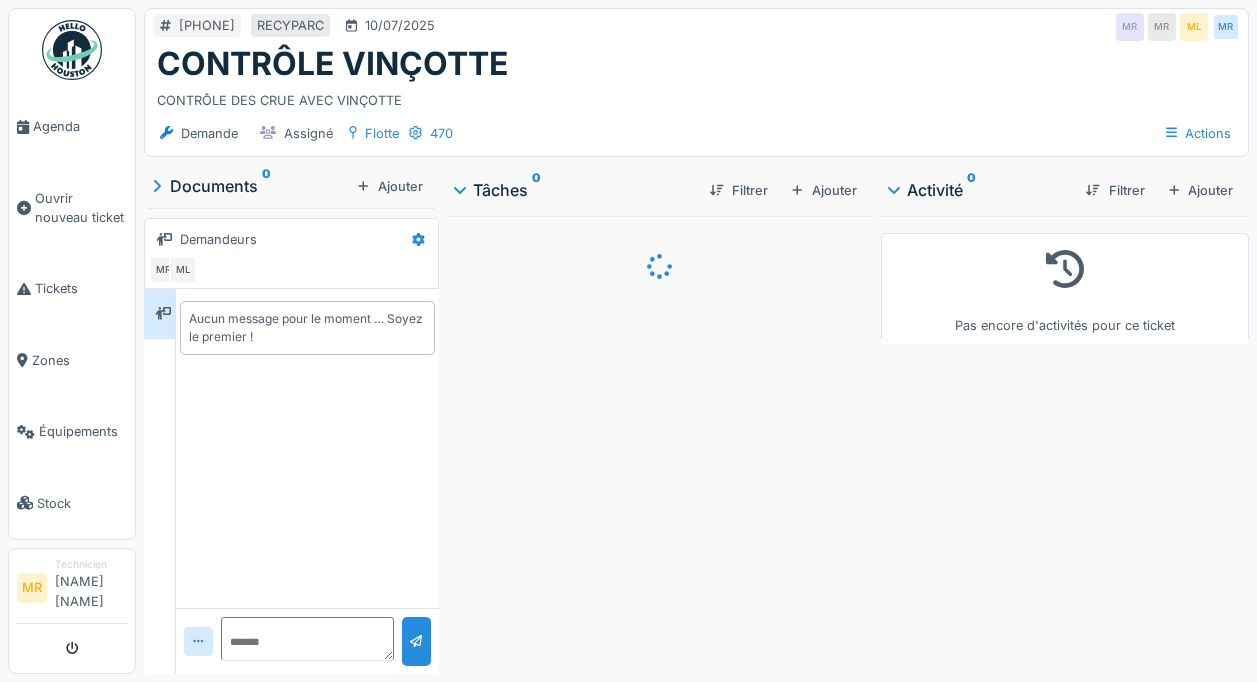 scroll, scrollTop: 0, scrollLeft: 0, axis: both 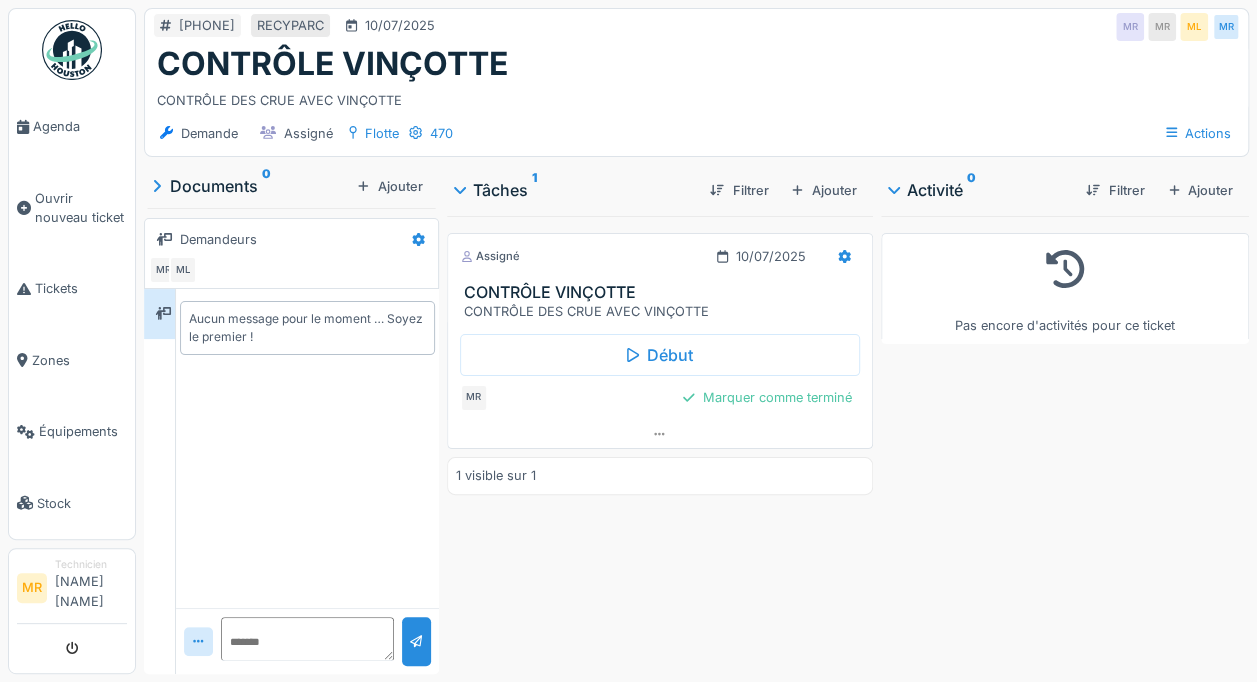 click on "Début" at bounding box center [660, 355] 